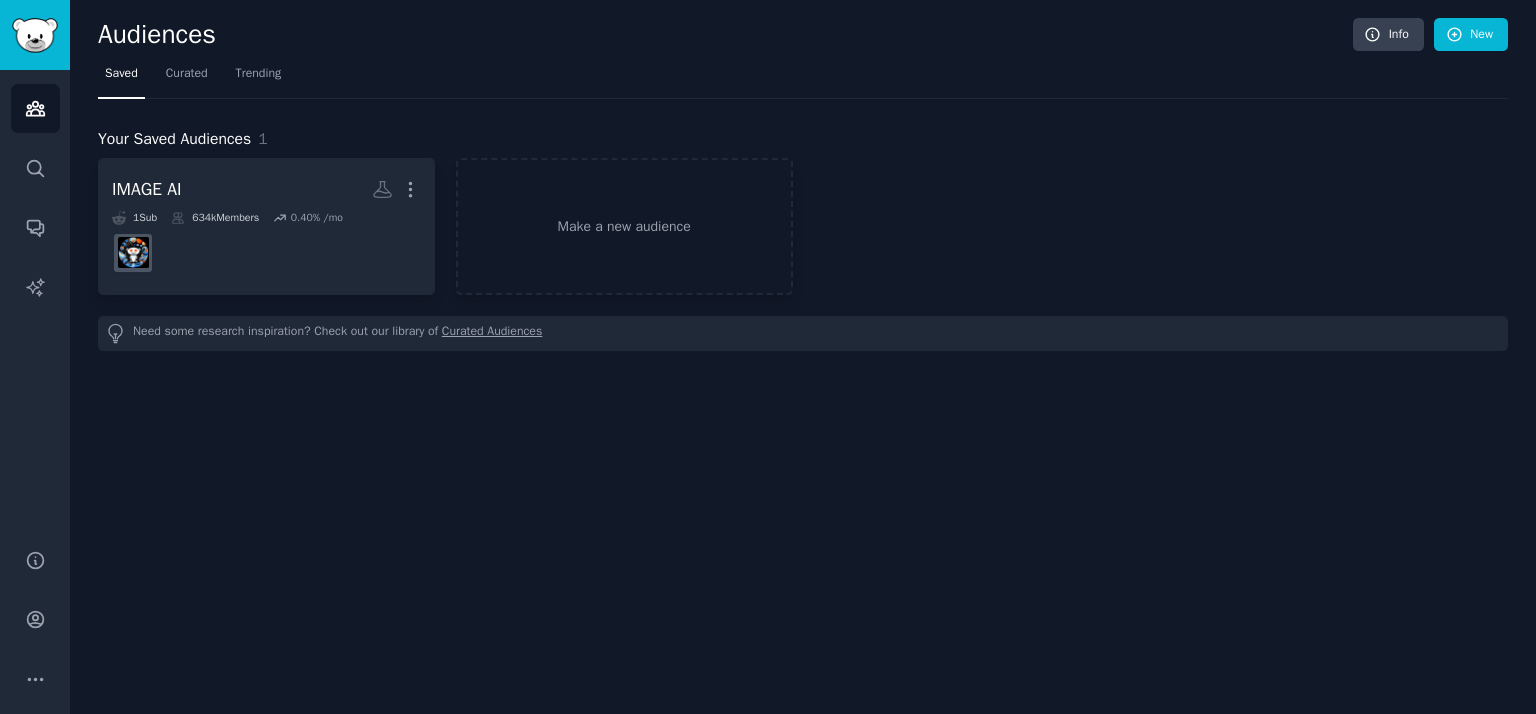 scroll, scrollTop: 0, scrollLeft: 0, axis: both 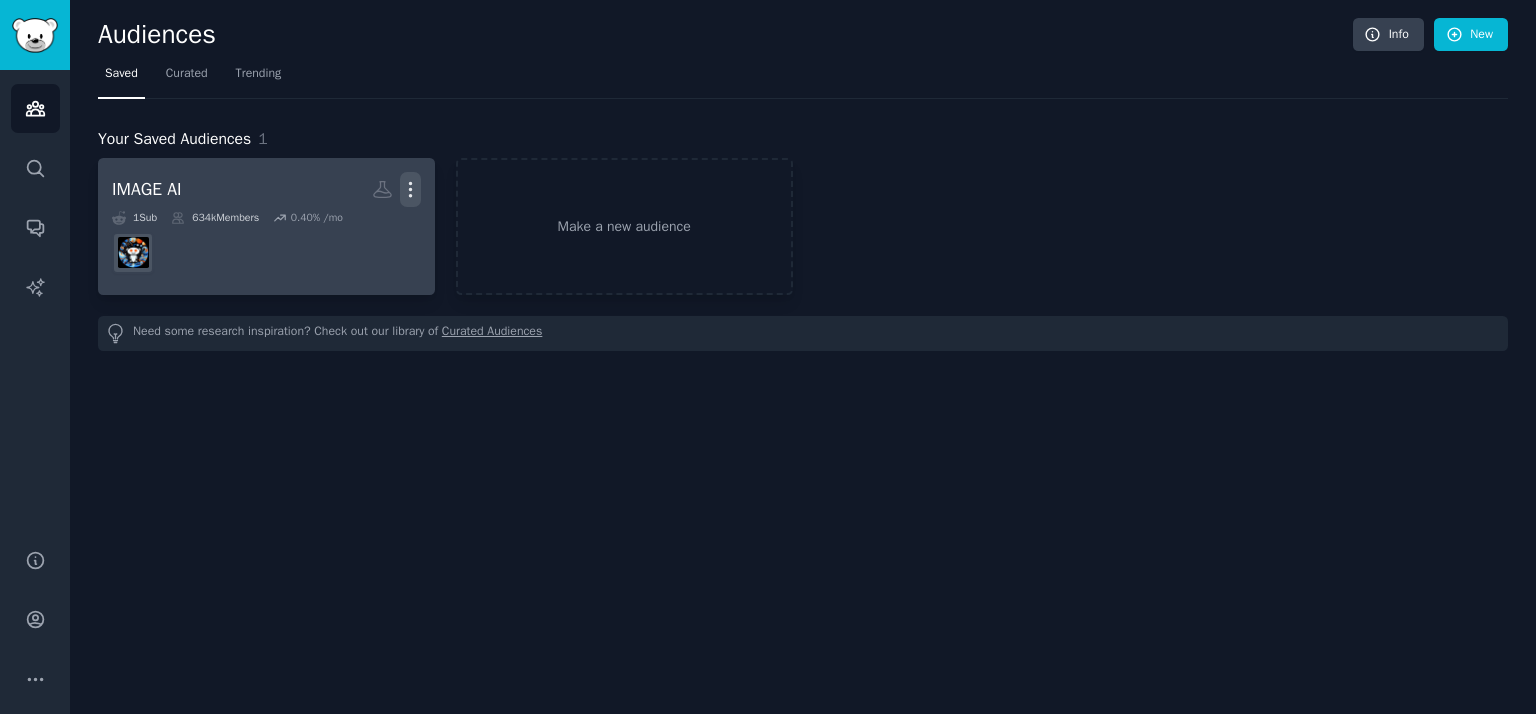 click 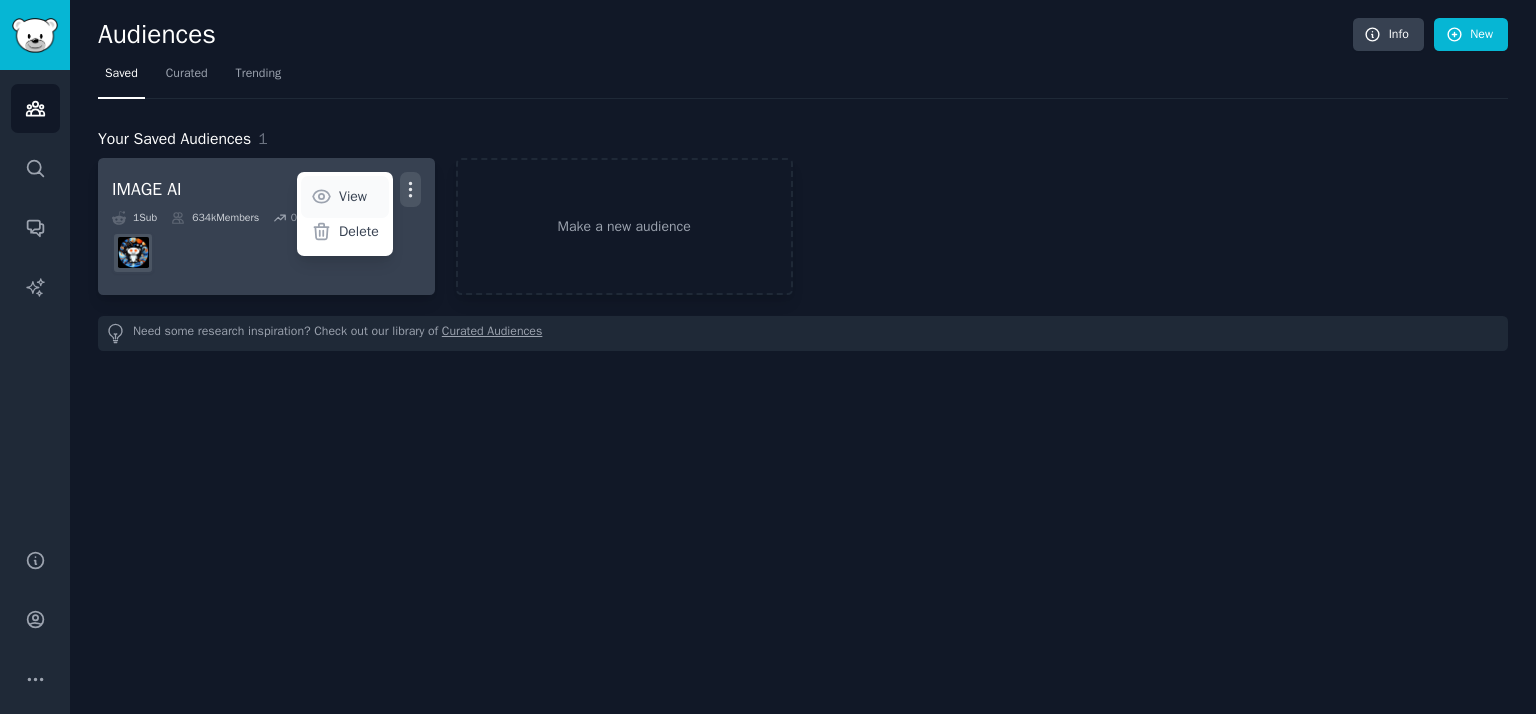 click on "View" at bounding box center [353, 196] 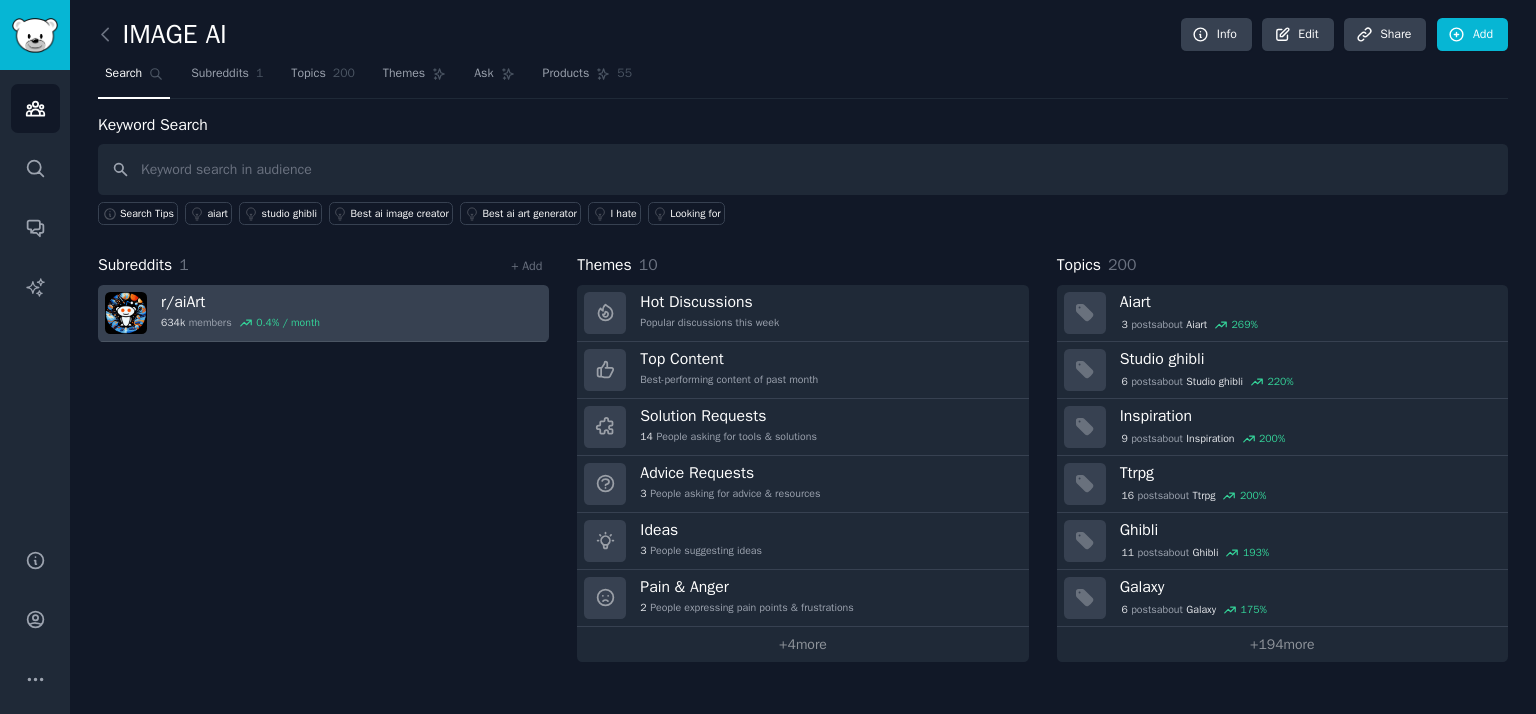 click on "r/ aiArt" at bounding box center [240, 302] 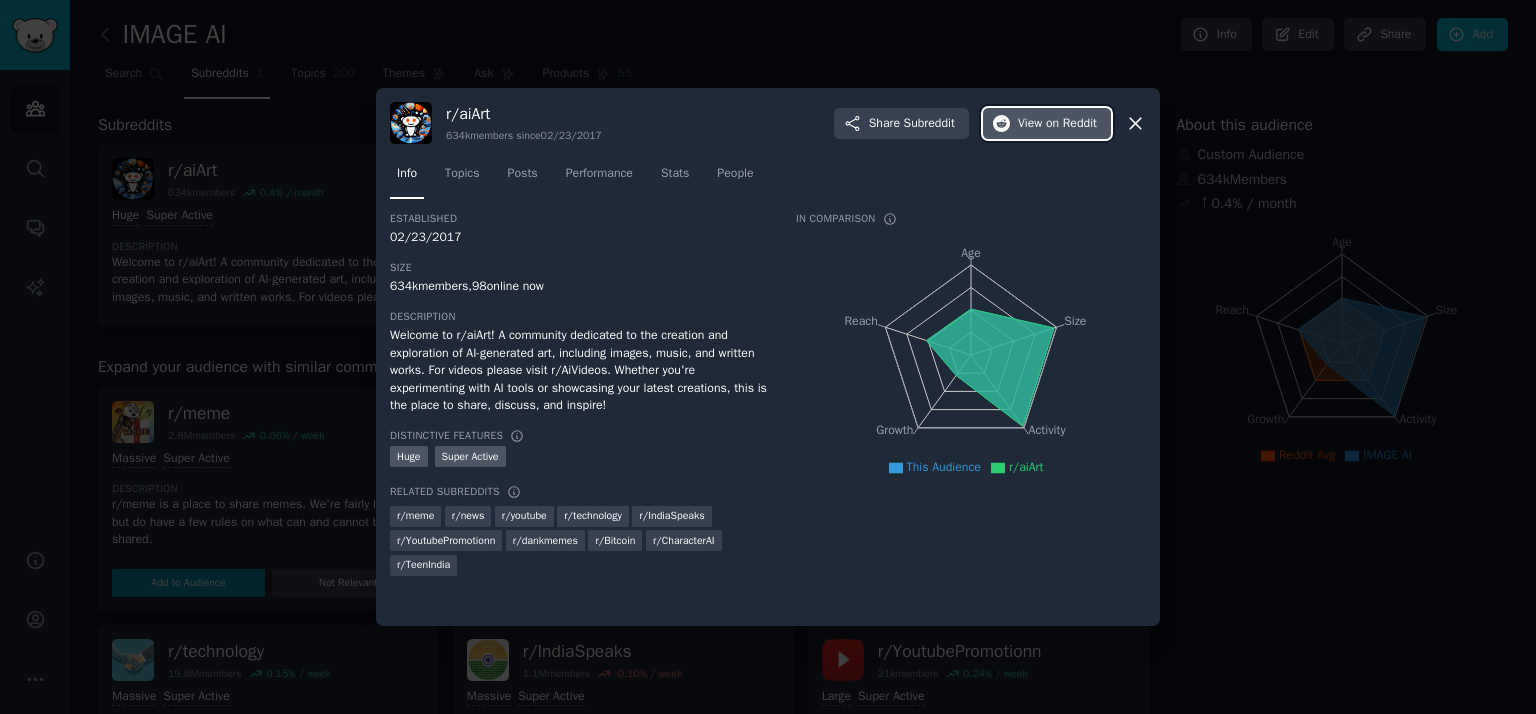 click on "on Reddit" at bounding box center [1071, 124] 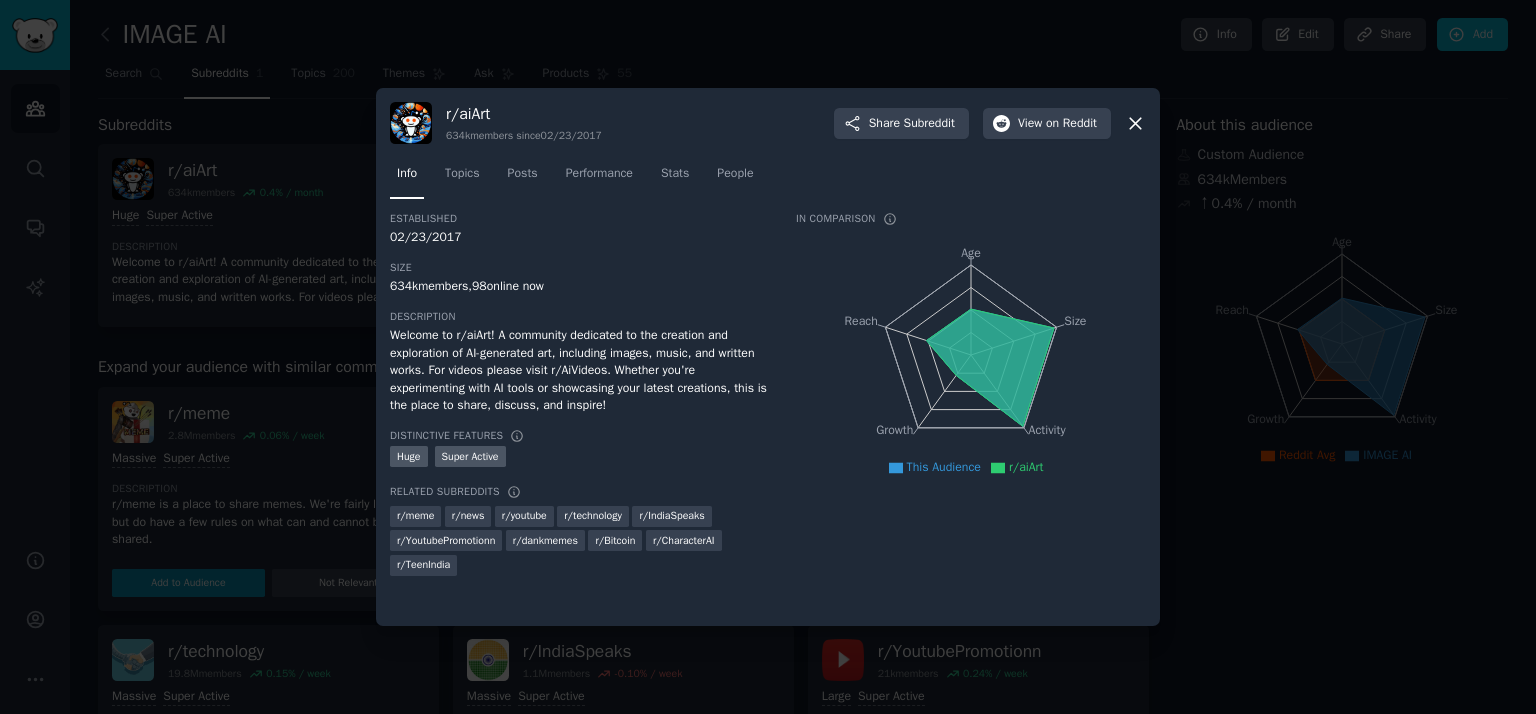 click 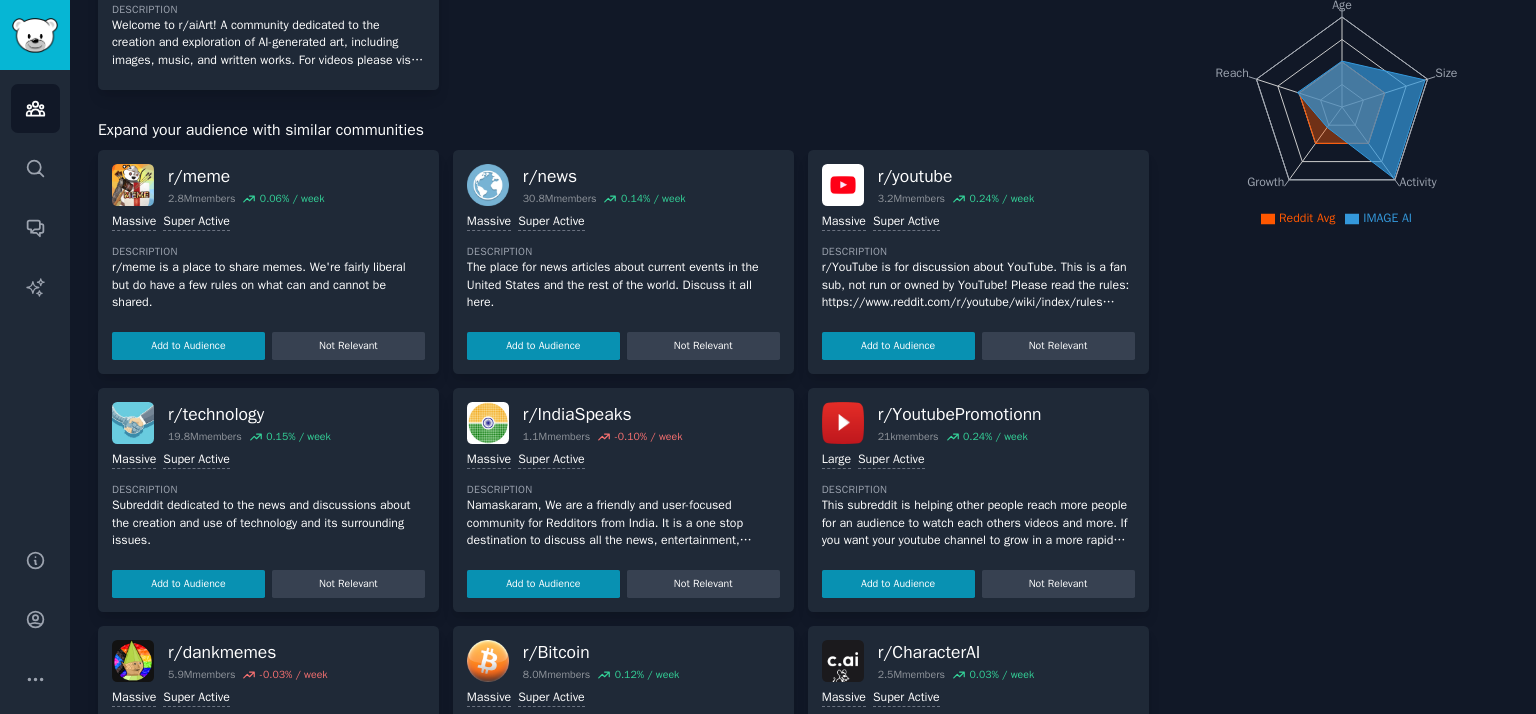 scroll, scrollTop: 0, scrollLeft: 0, axis: both 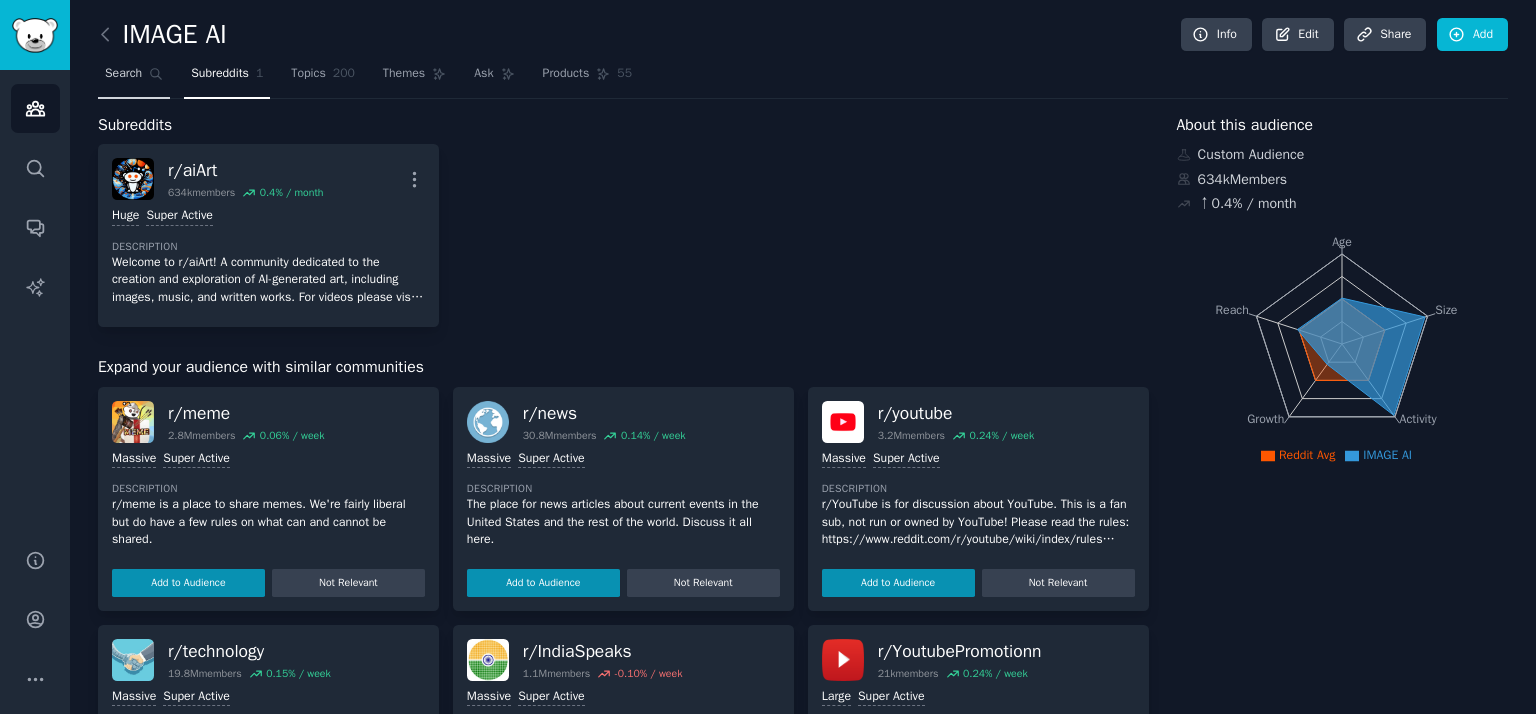 click on "Search" at bounding box center [123, 74] 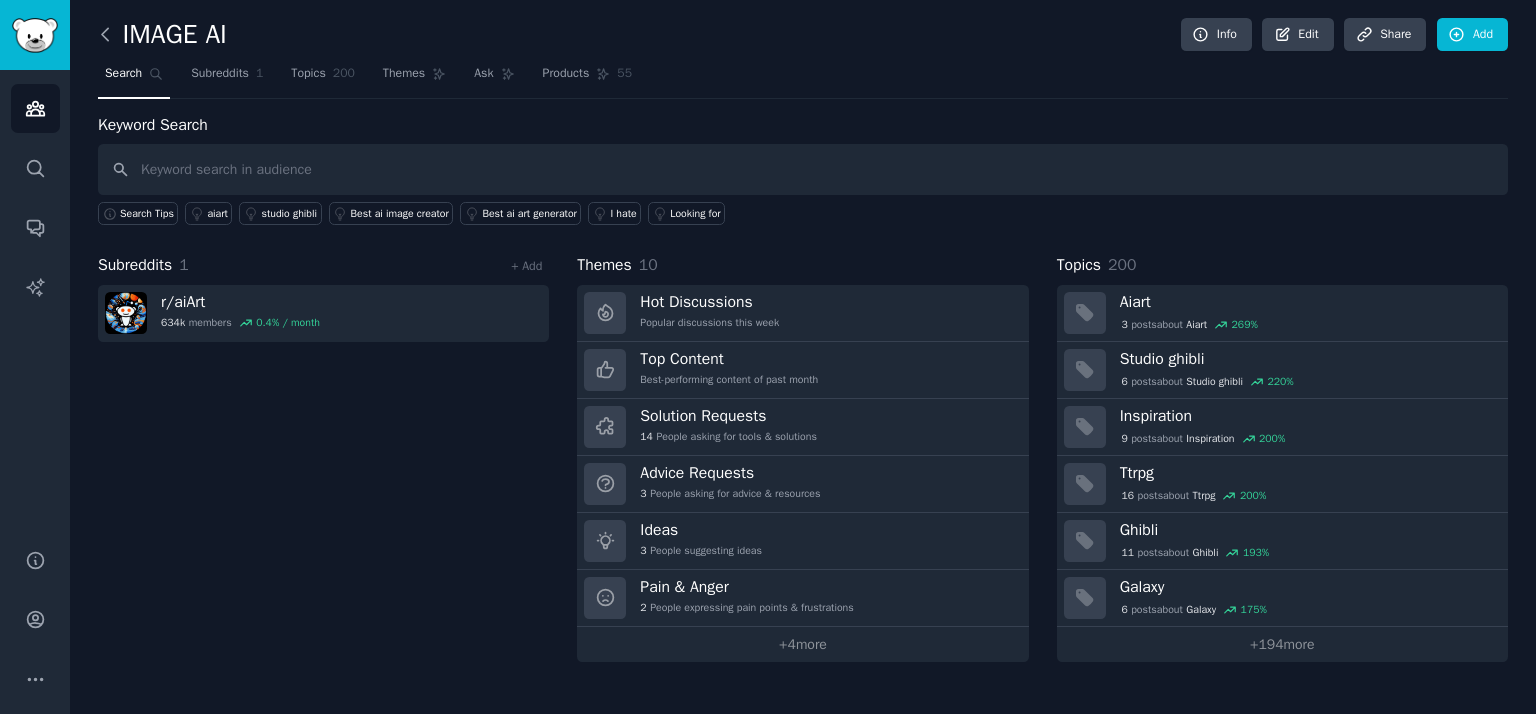 click 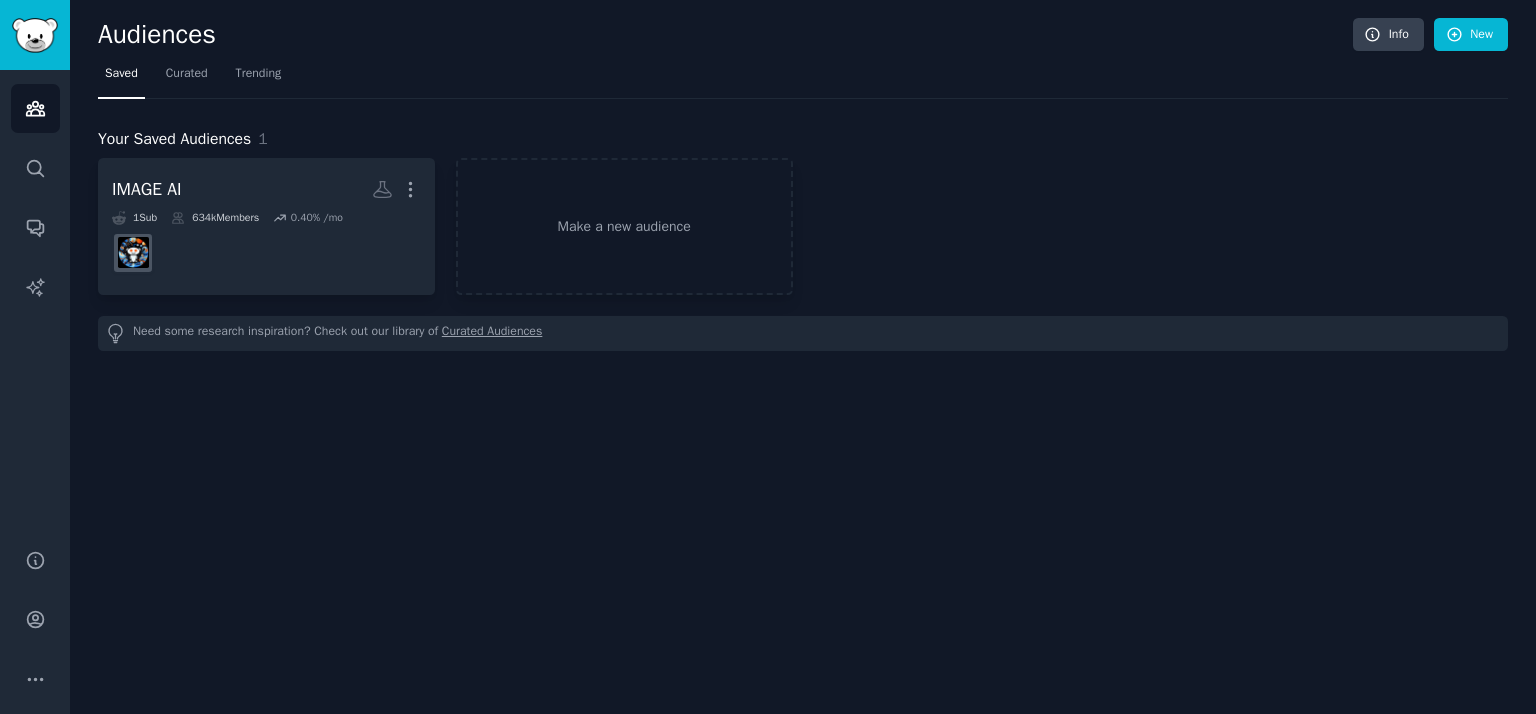 click on "Audiences" at bounding box center [725, 35] 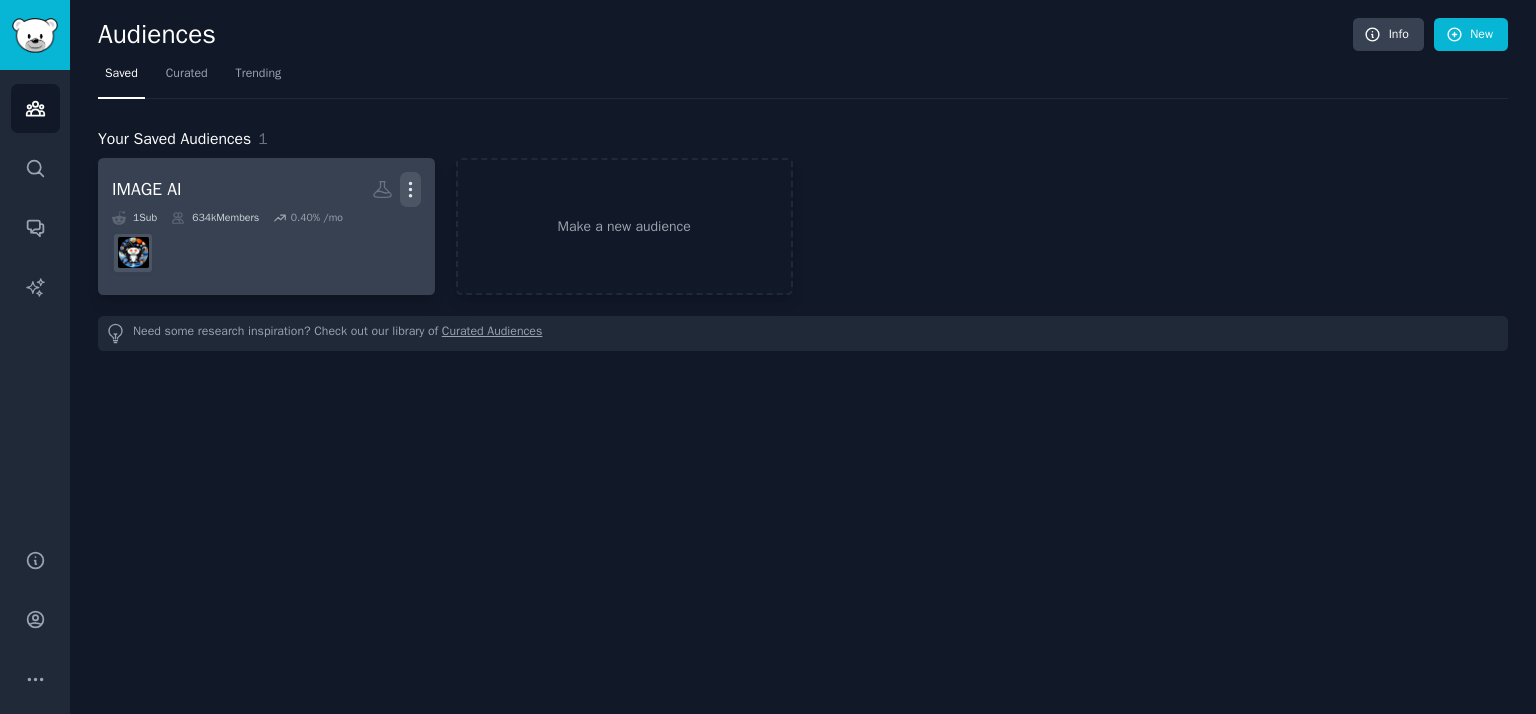 click 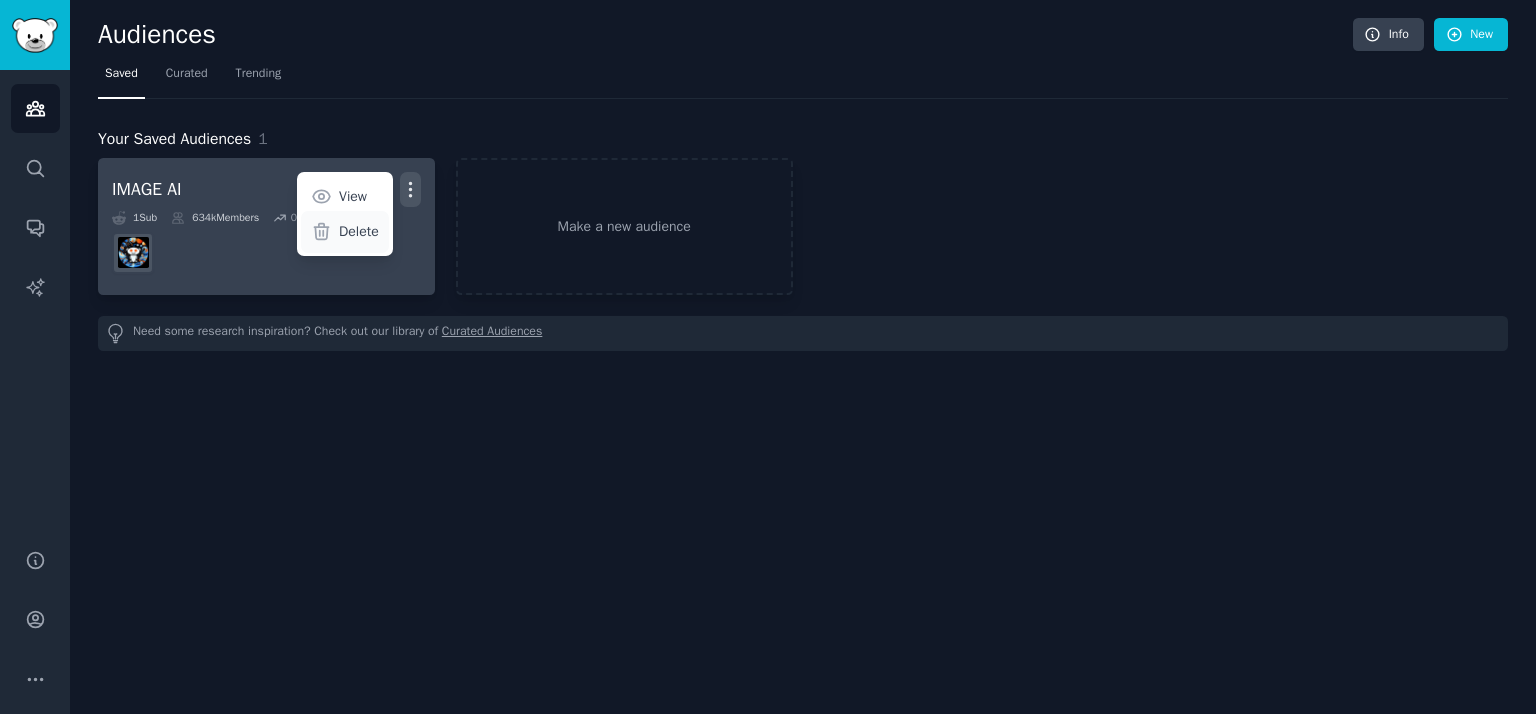 click on "Delete" at bounding box center [359, 231] 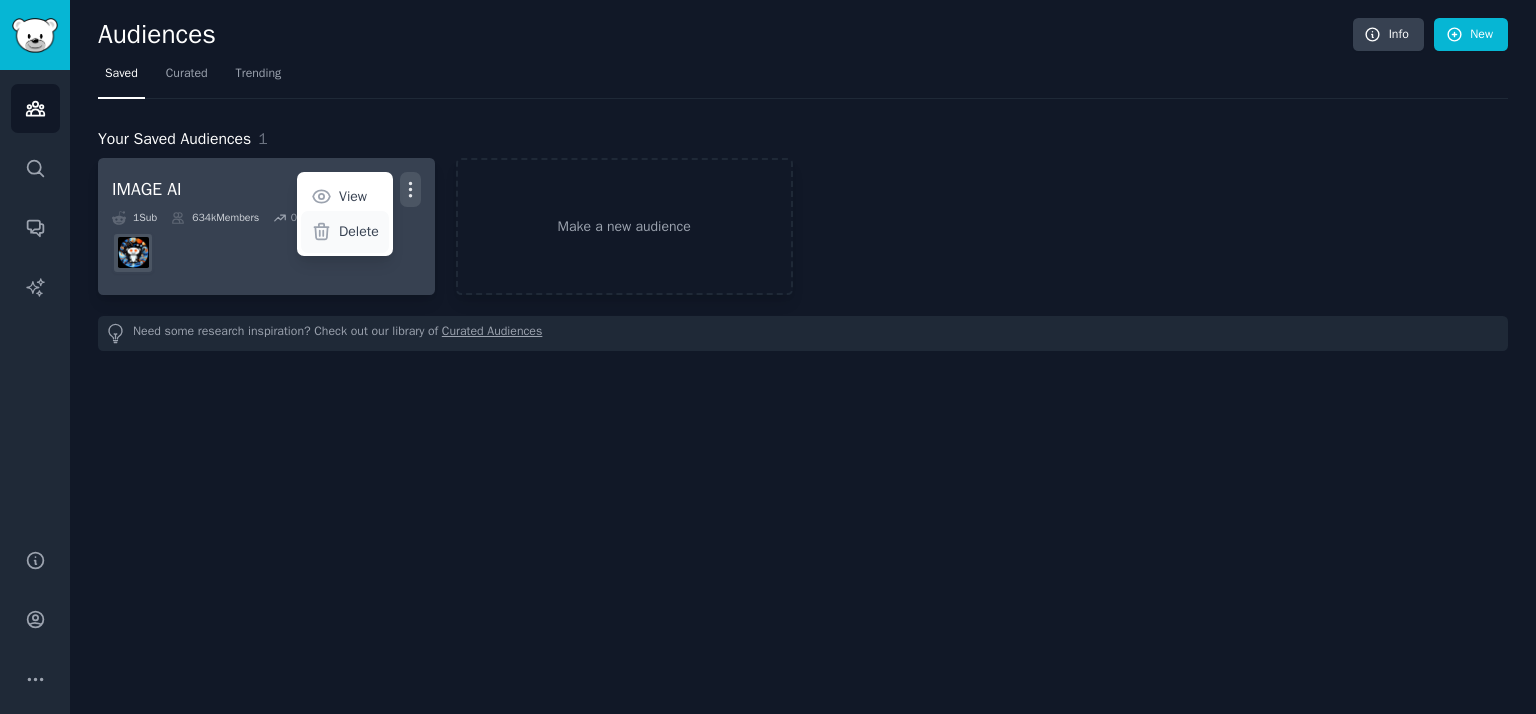 click on "Delete" at bounding box center (359, 231) 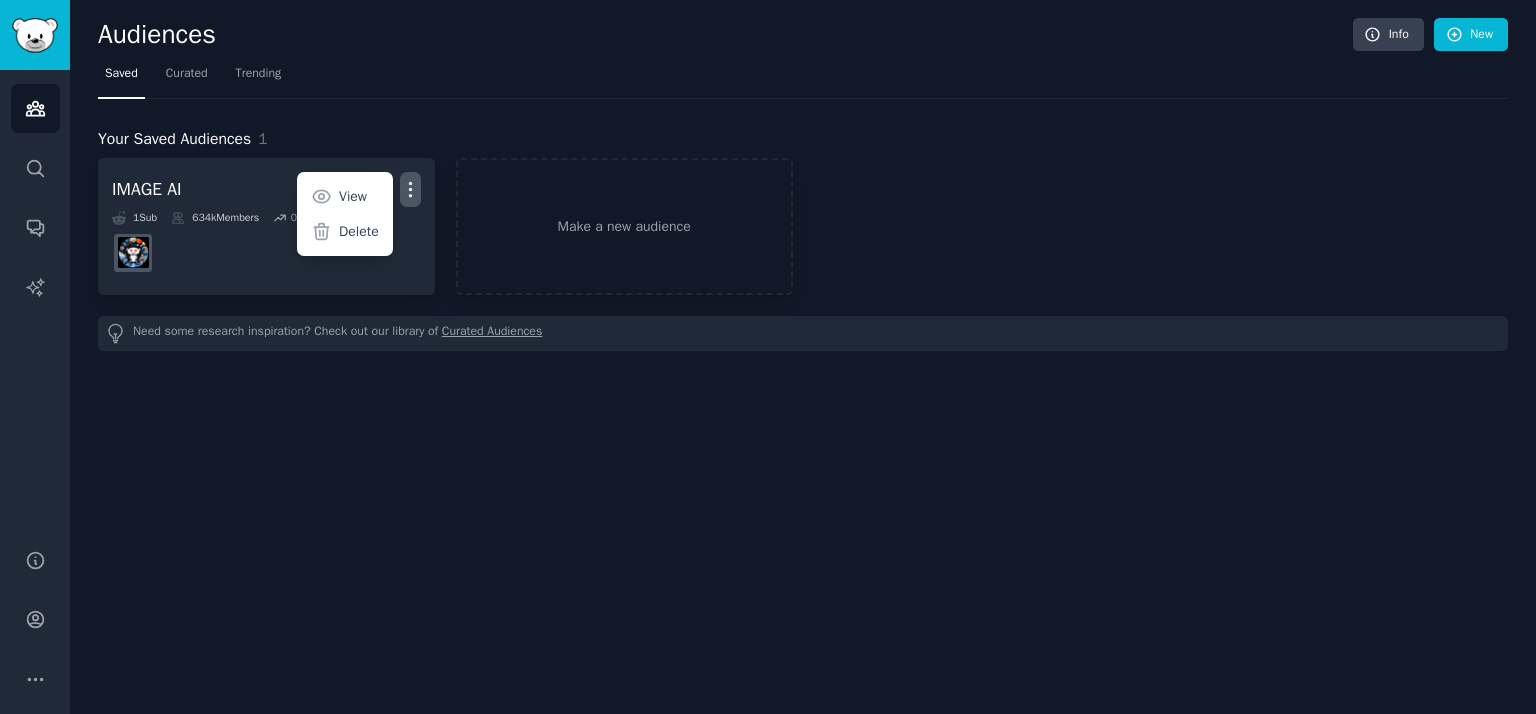 click on "Saved Curated Trending" at bounding box center [803, 78] 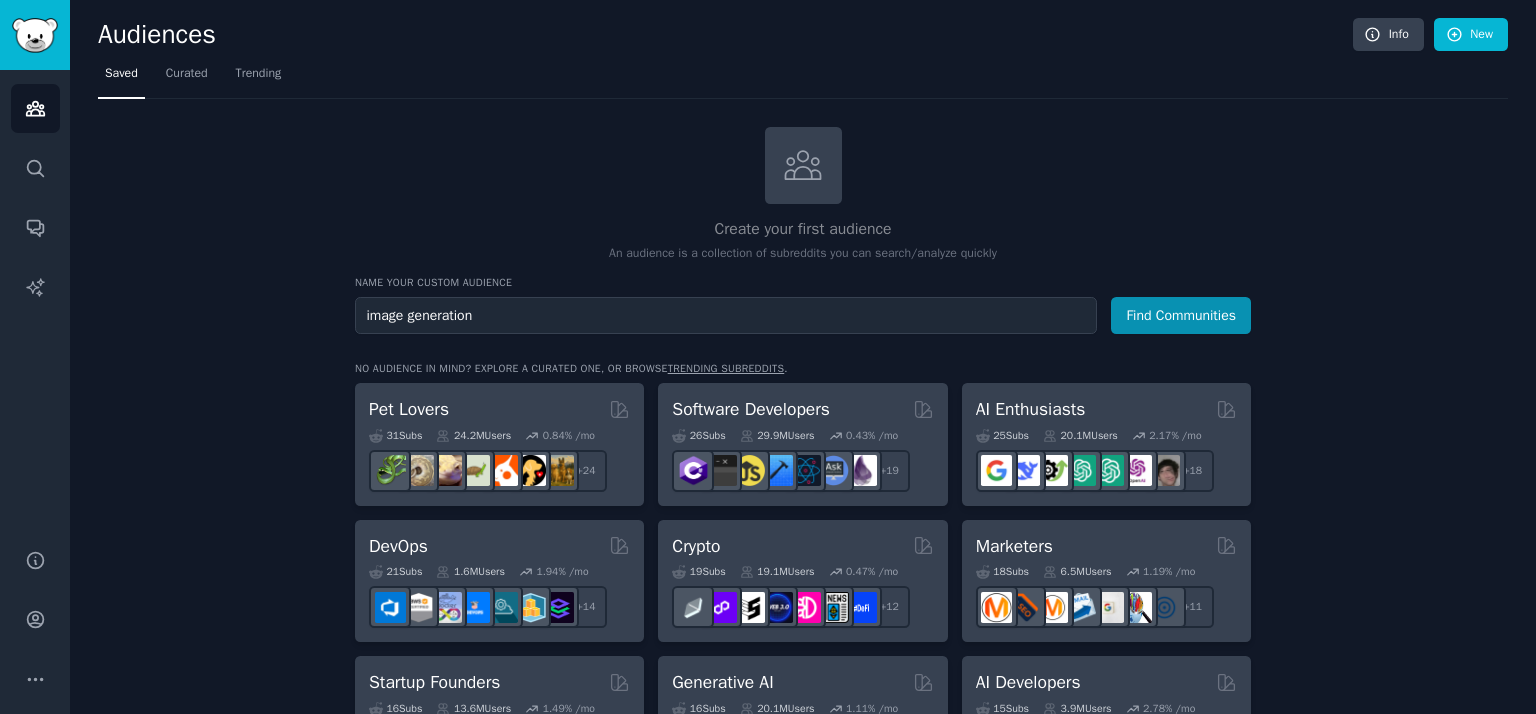 click on "image generation" at bounding box center (726, 315) 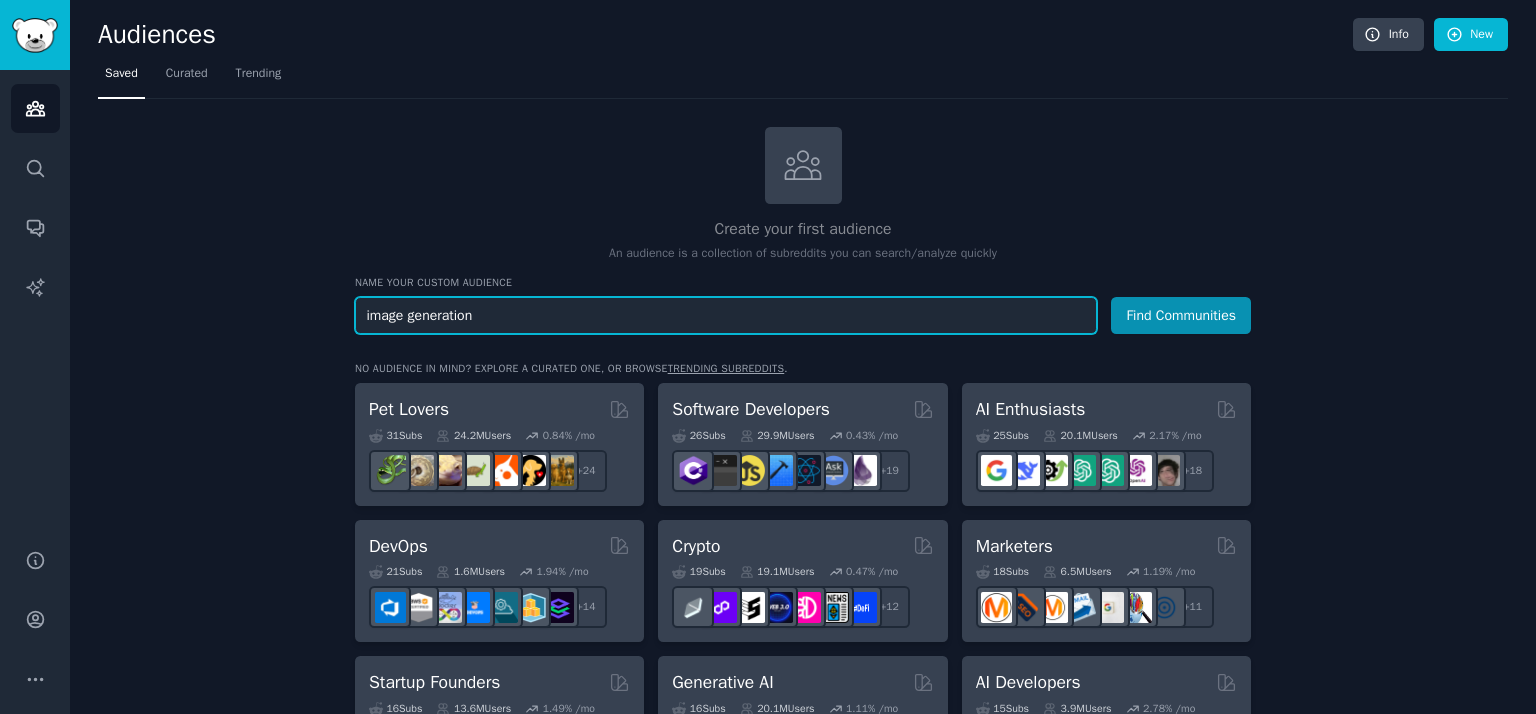 click on "image generation" at bounding box center [726, 315] 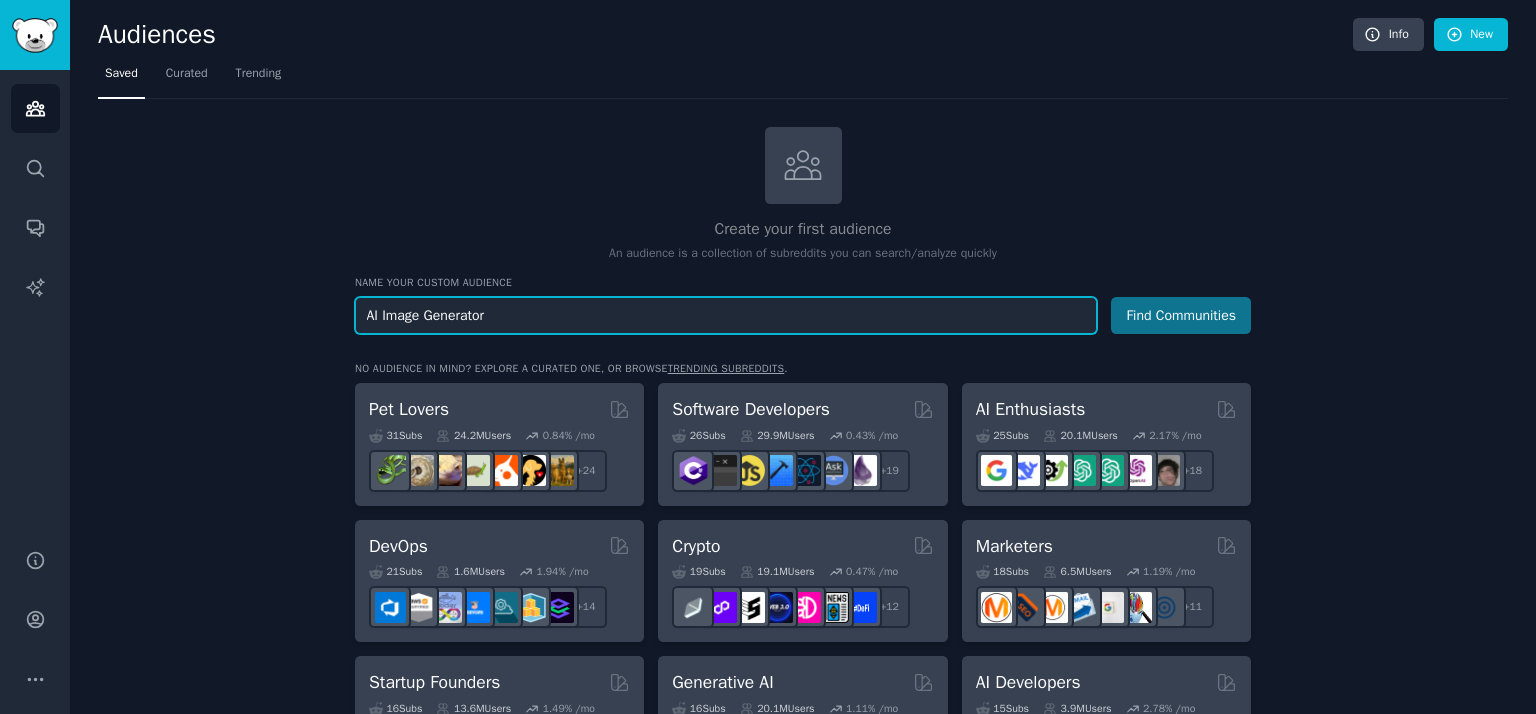 type on "AI Image Generator" 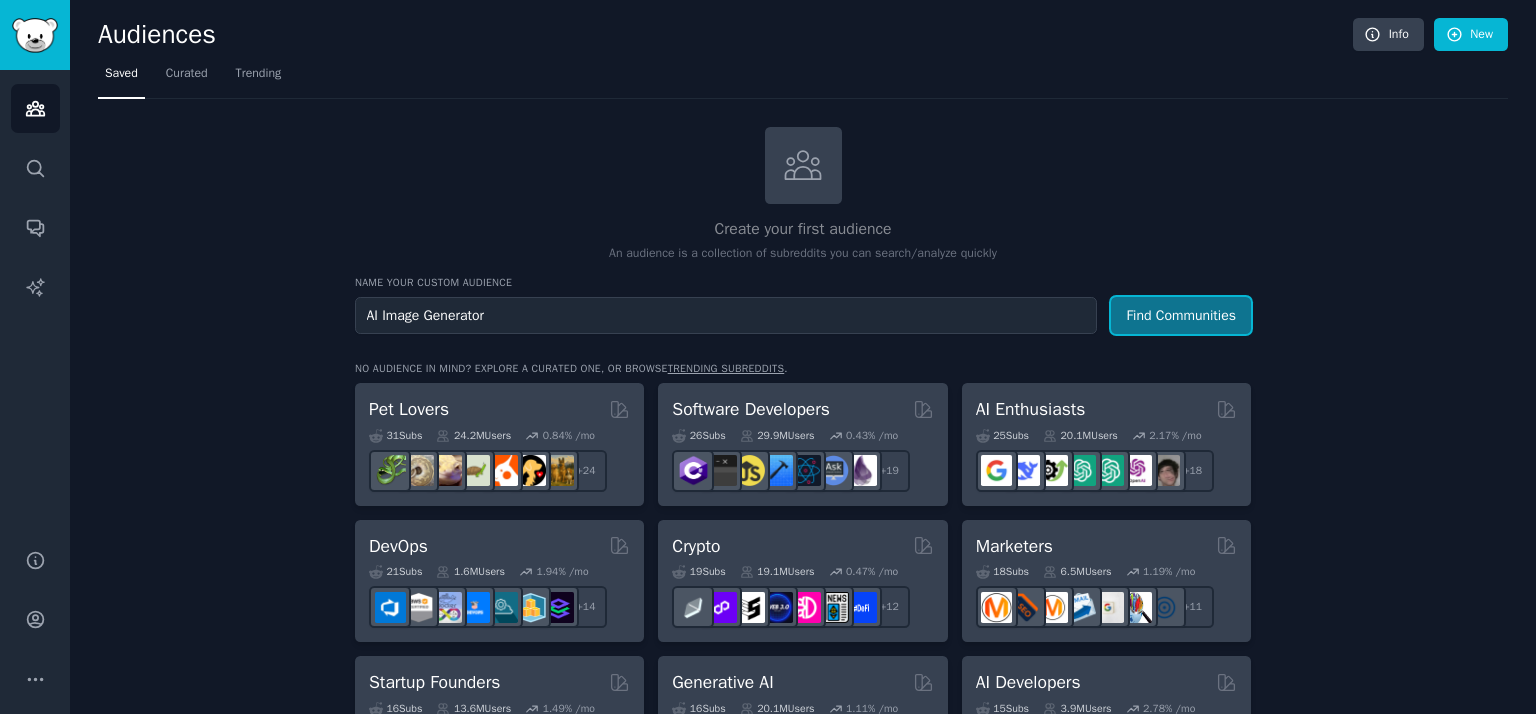 click on "Find Communities" at bounding box center [1181, 315] 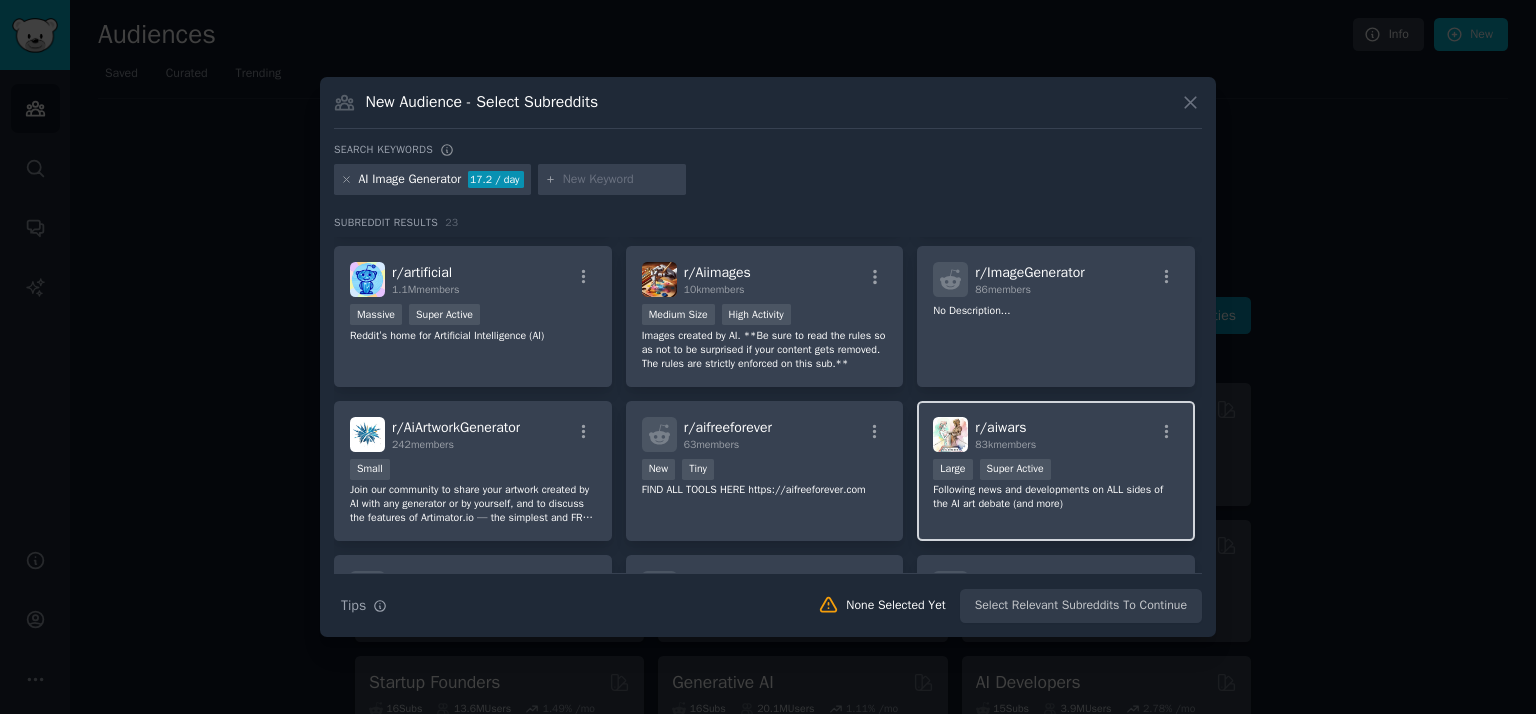 scroll, scrollTop: 200, scrollLeft: 0, axis: vertical 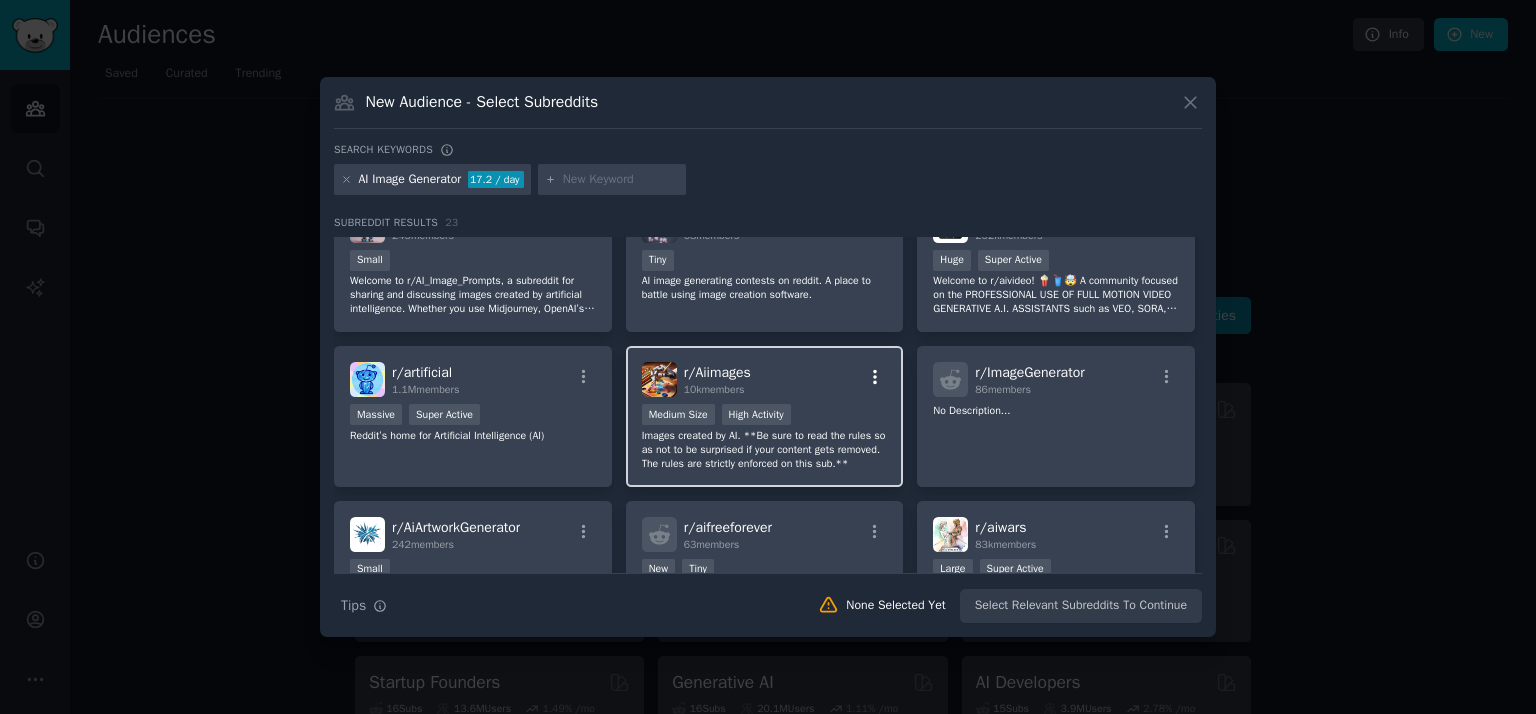 click 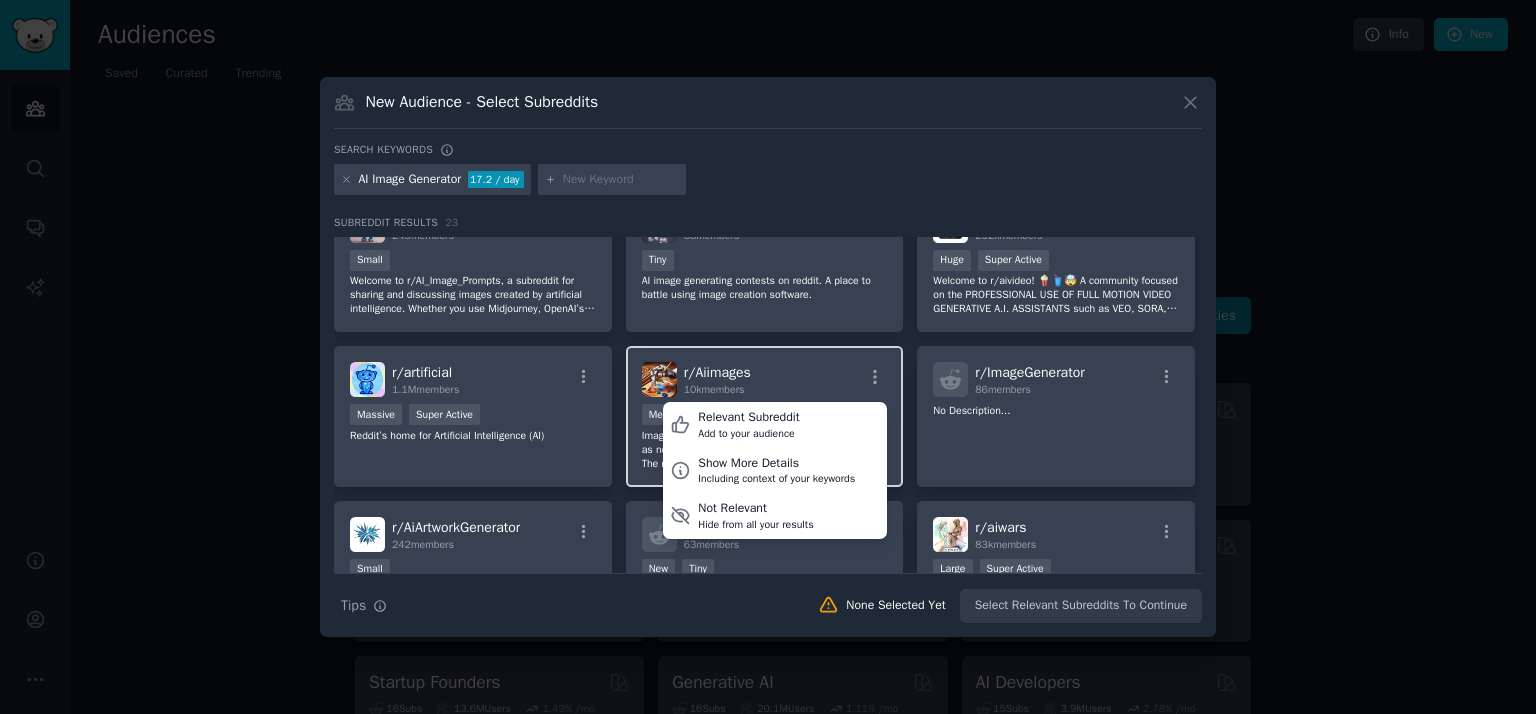 click on "r/ Aiimages 10k  members Relevant Subreddit Add to your audience Show More Details Including context of your keywords Not Relevant Hide from all your results" at bounding box center [765, 379] 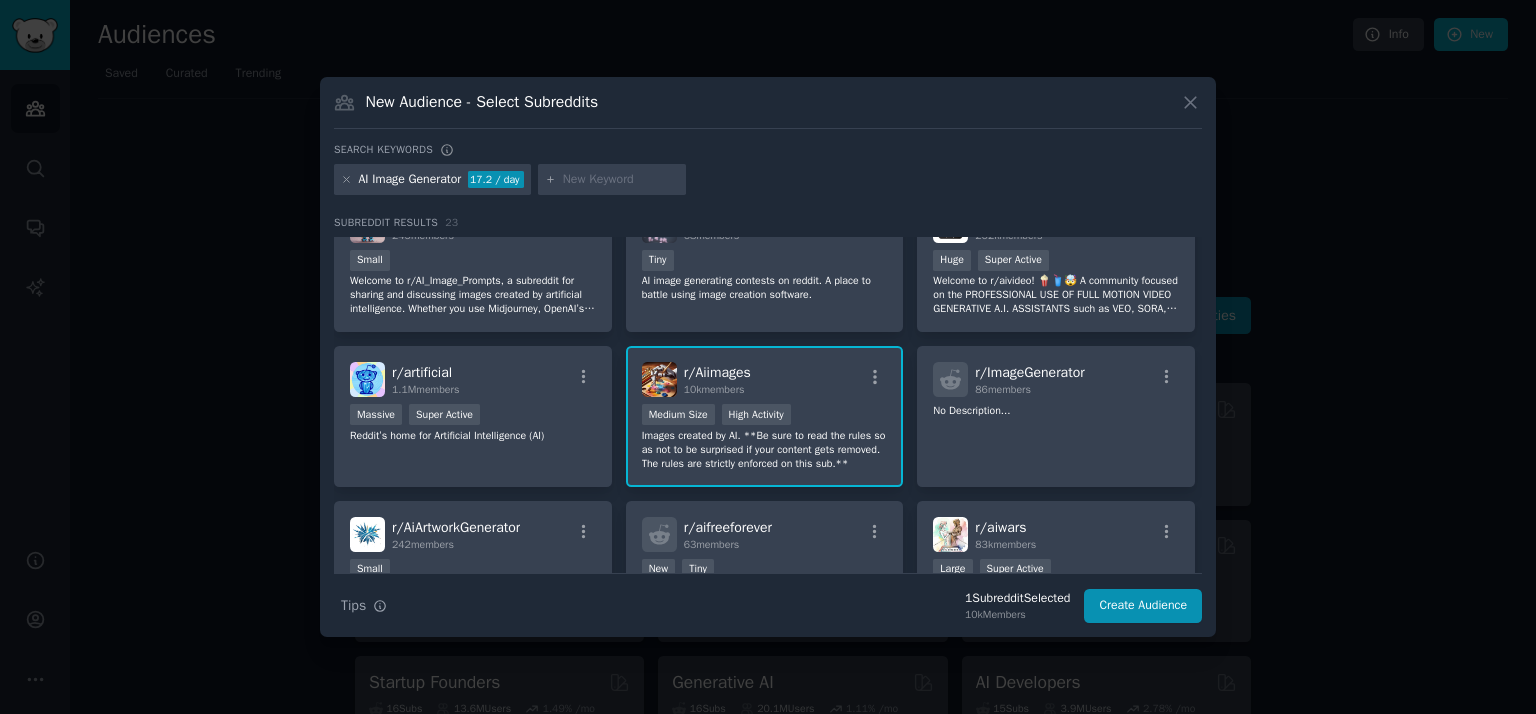 click on "High Activity" at bounding box center (756, 414) 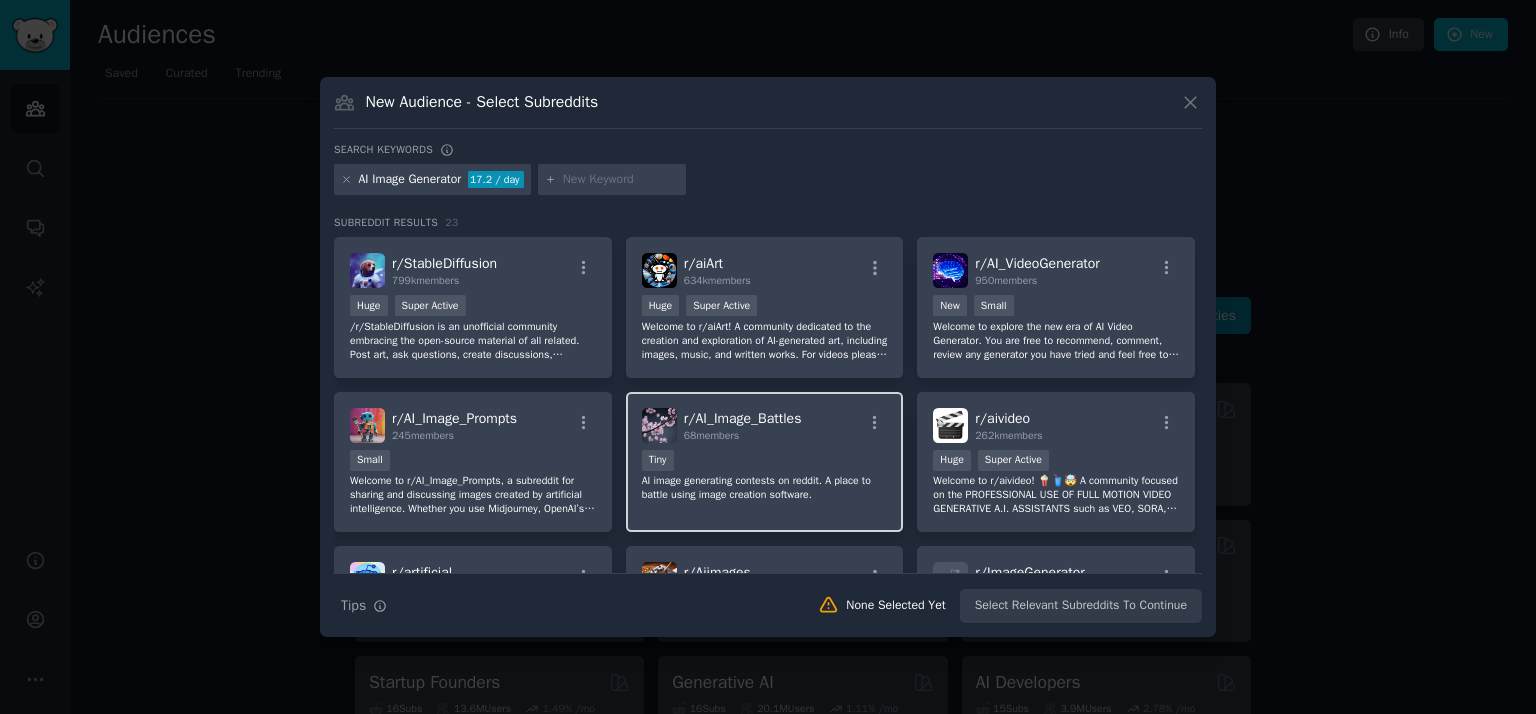 scroll, scrollTop: 200, scrollLeft: 0, axis: vertical 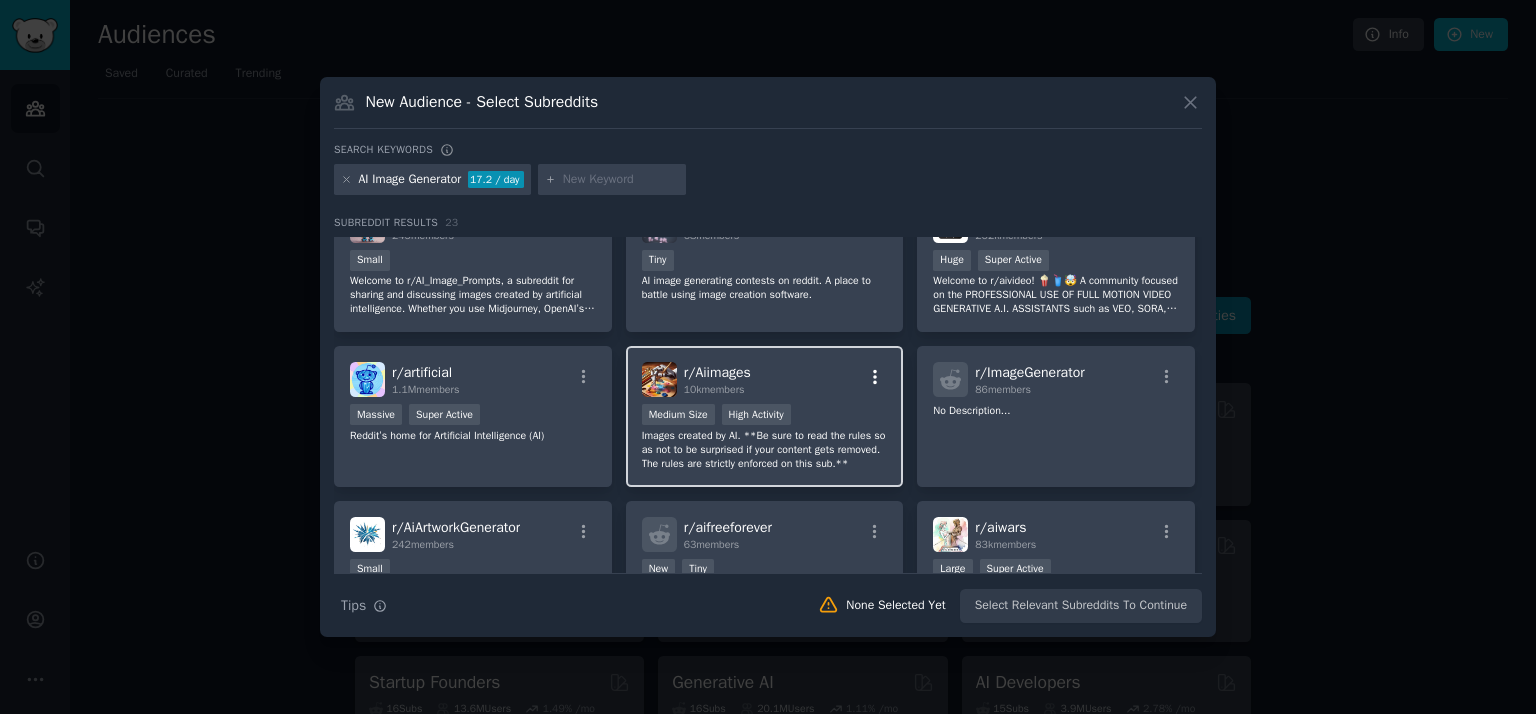 click 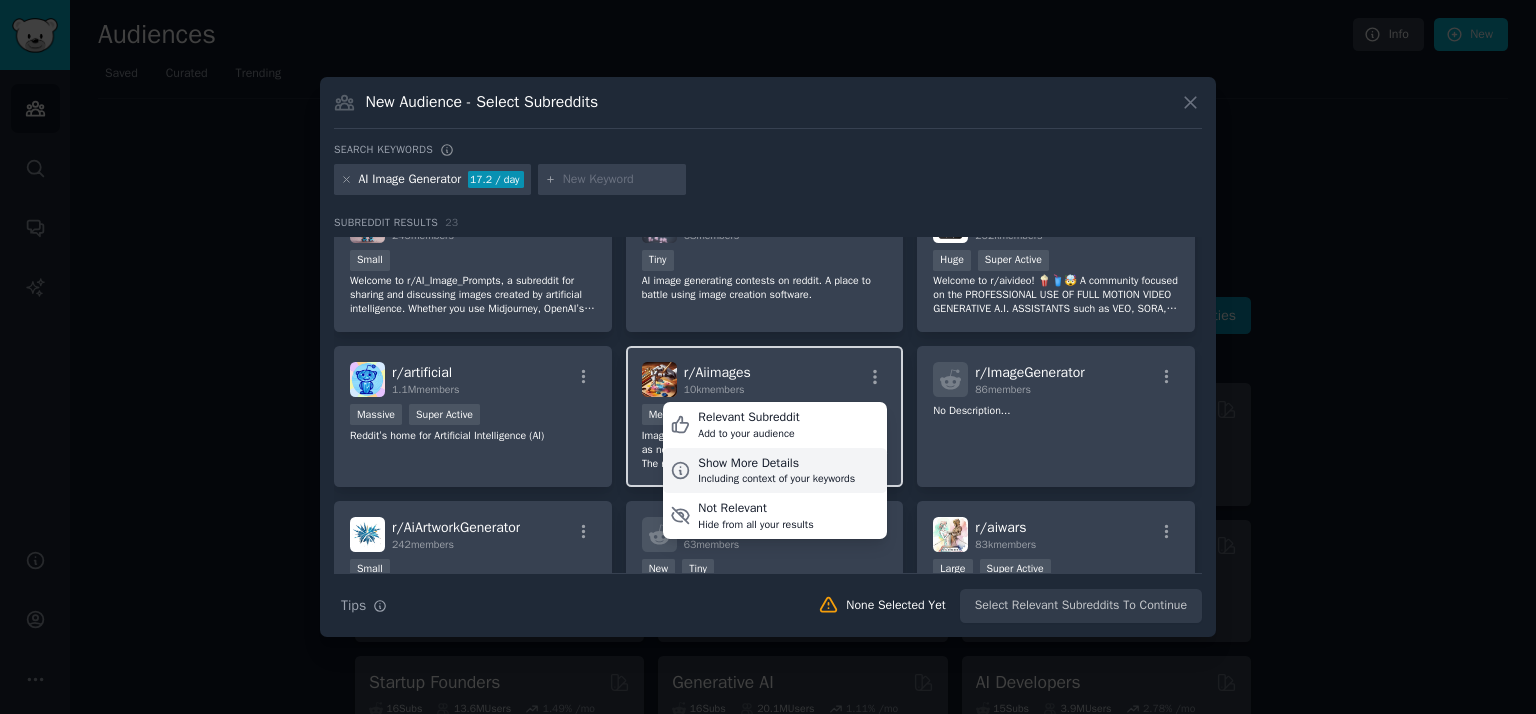 click on "Show More Details" at bounding box center (776, 464) 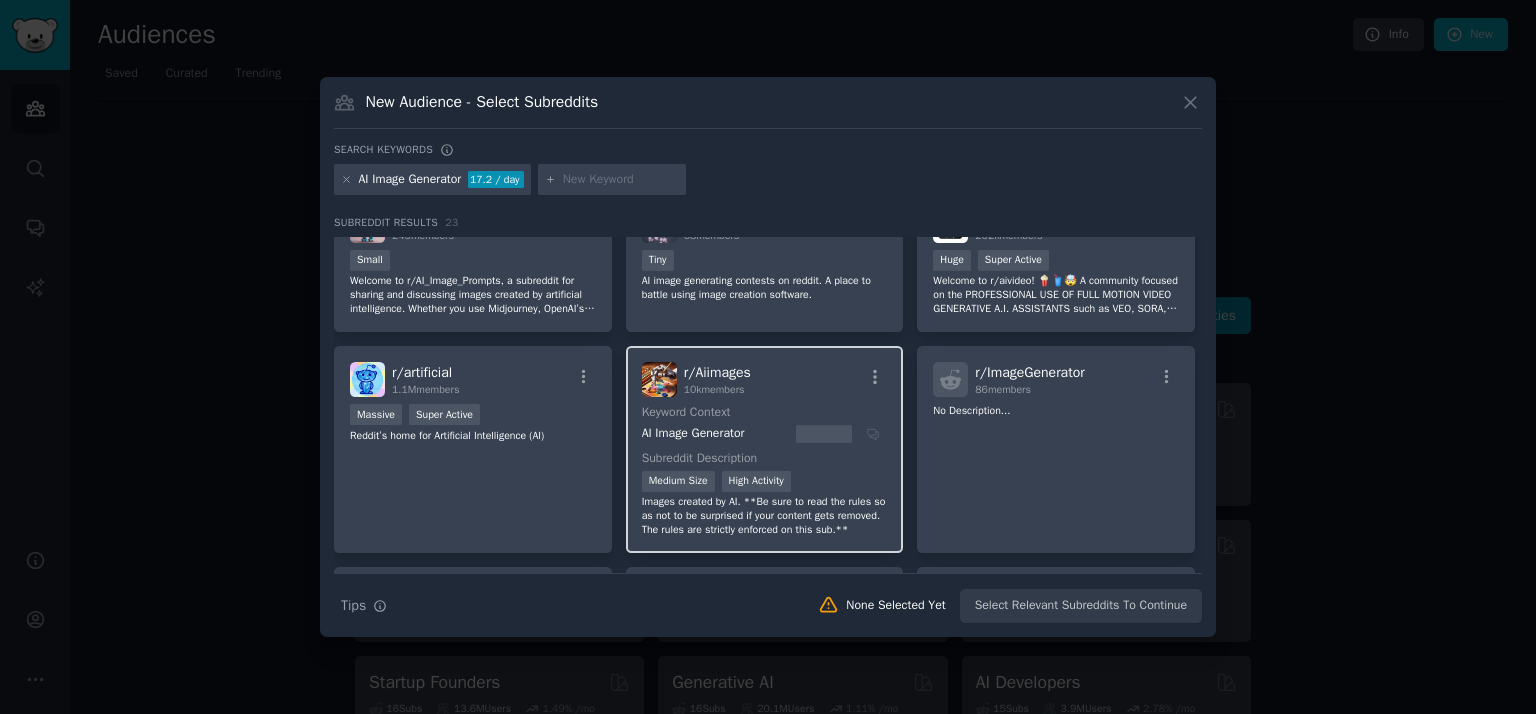 click on "Hide Details" at bounding box center (776, 467) 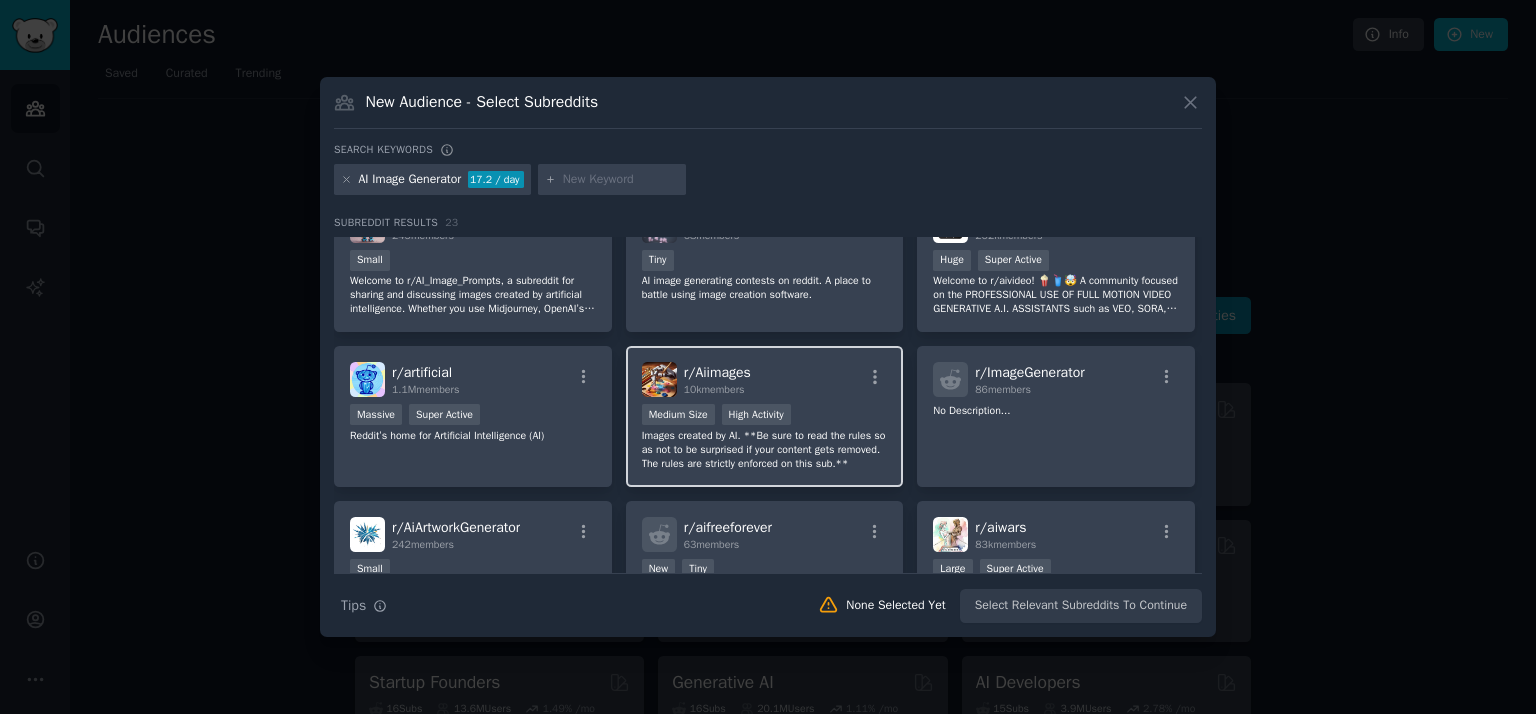 click on "r/ Aiimages 10k  members" at bounding box center [765, 379] 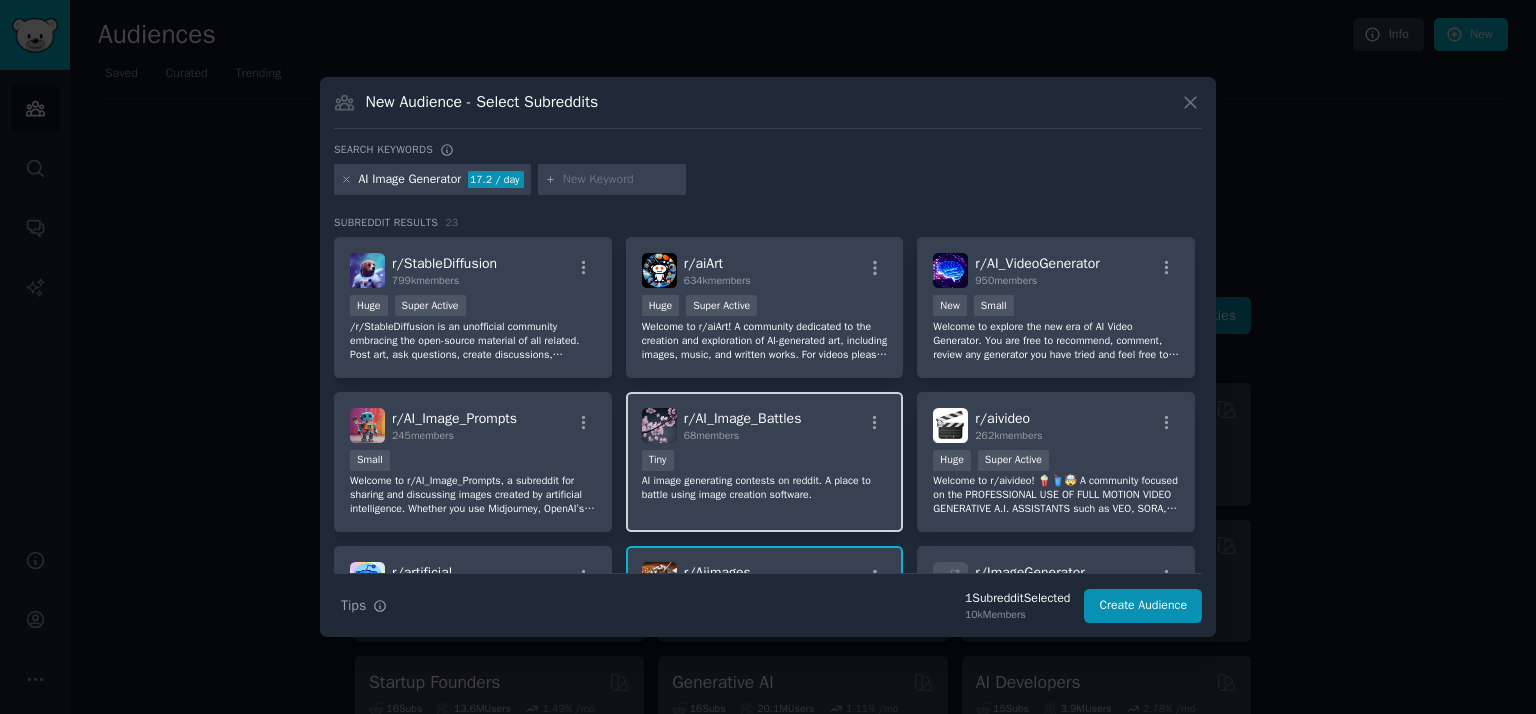 scroll, scrollTop: 100, scrollLeft: 0, axis: vertical 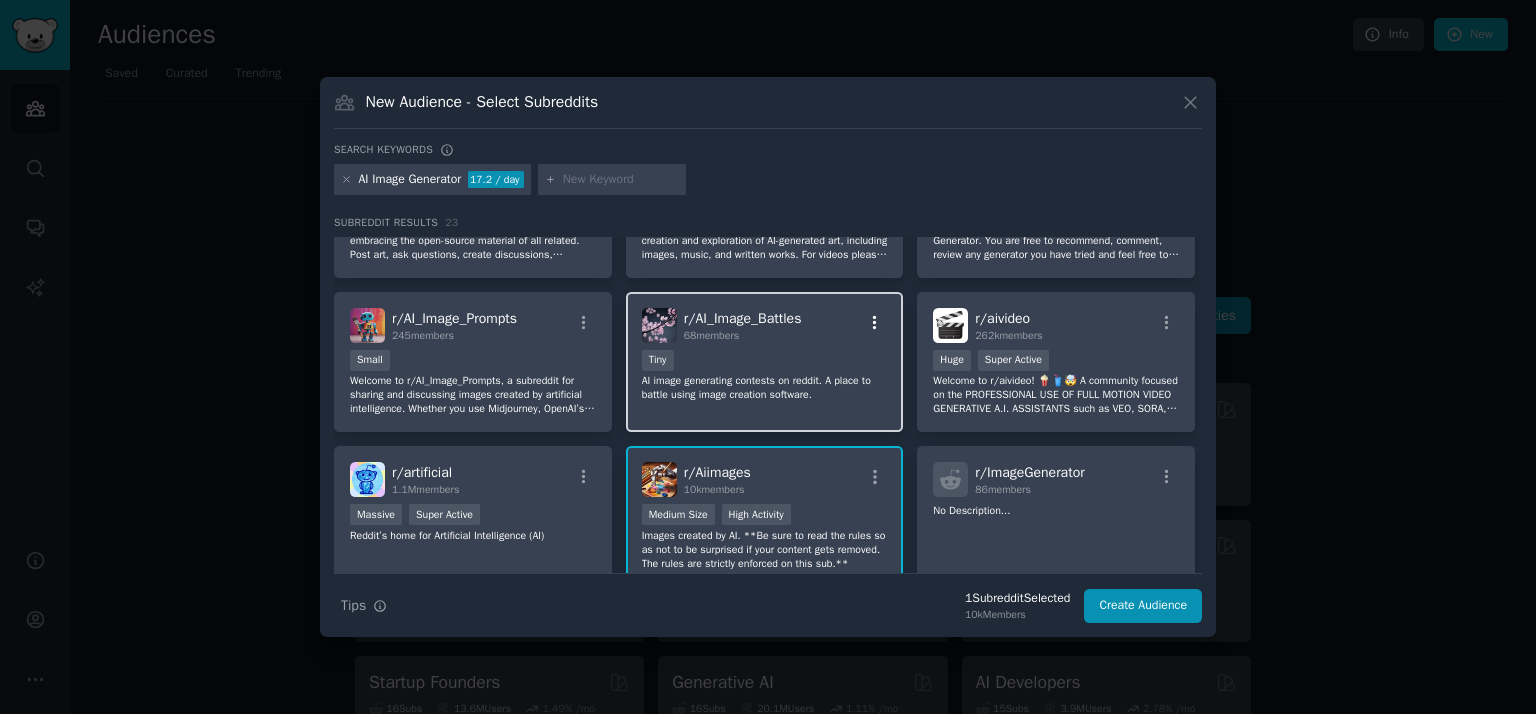 click 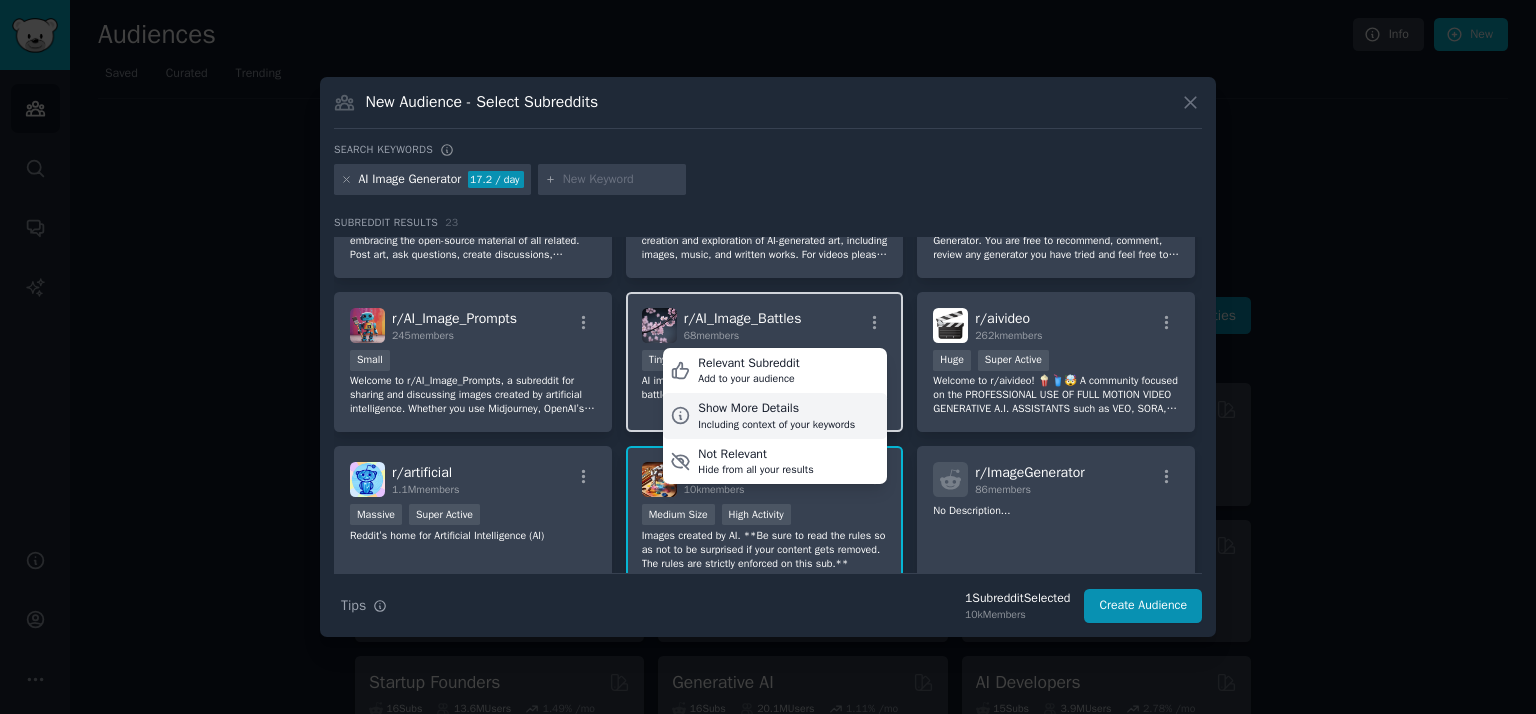 click on "Show More Details" at bounding box center (776, 409) 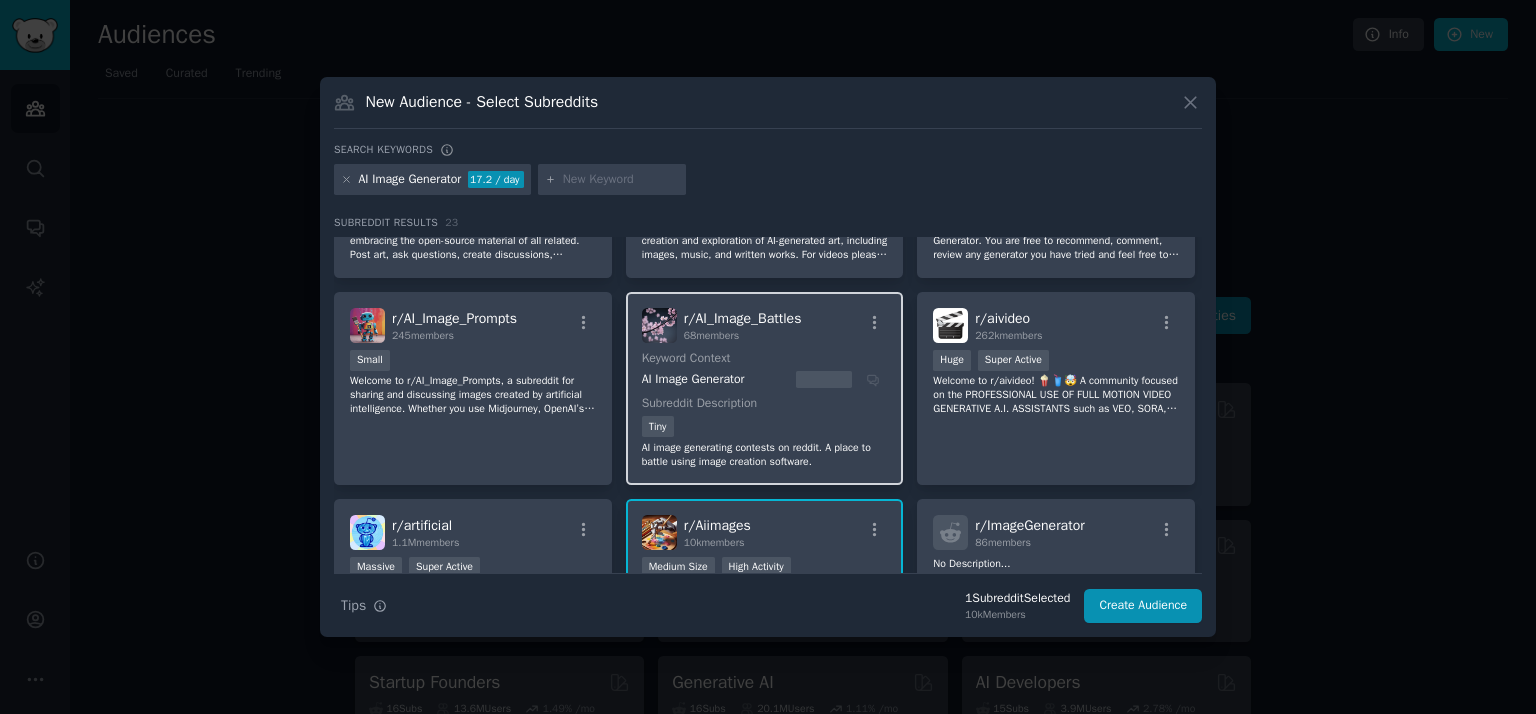 click on "Keyword Context" at bounding box center (761, 359) 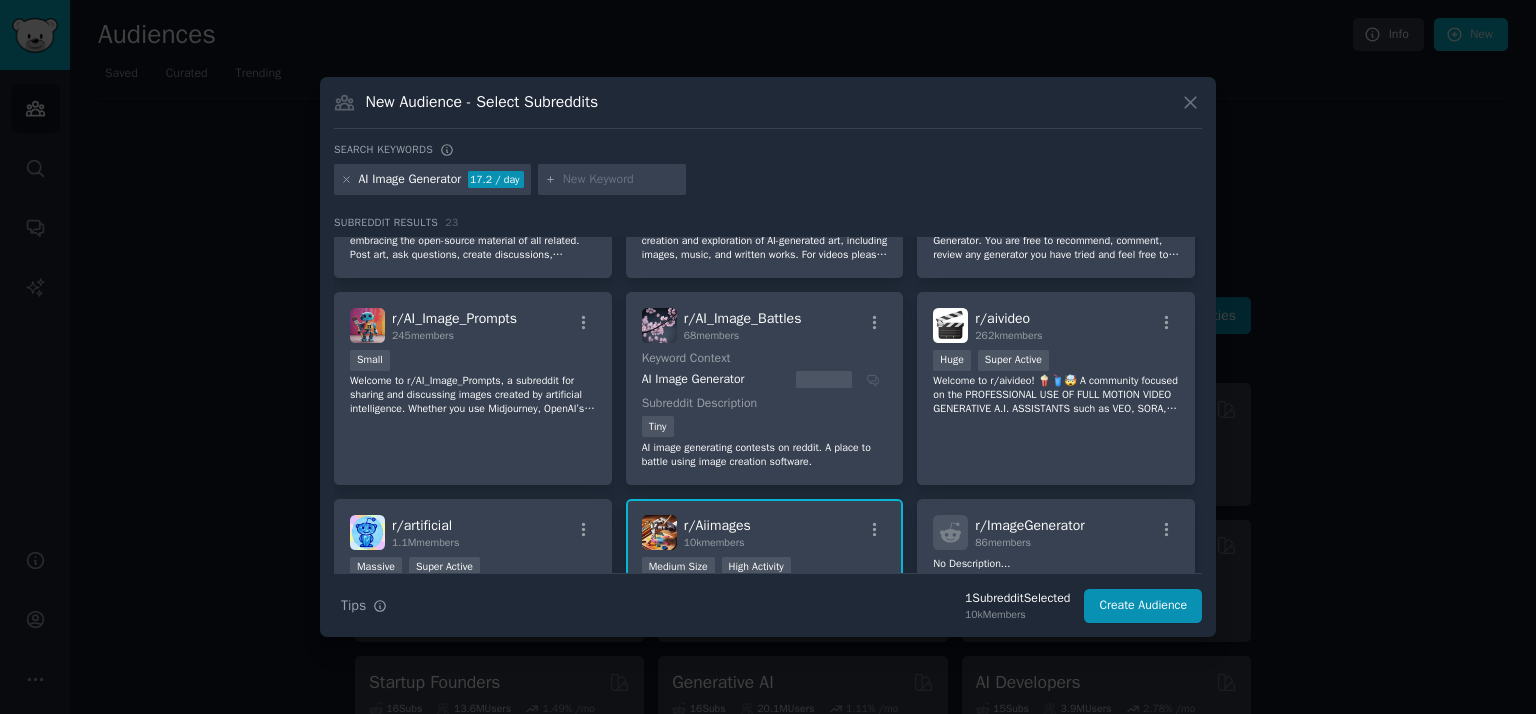 click on "r/ AI_Image_Battles" at bounding box center [743, 318] 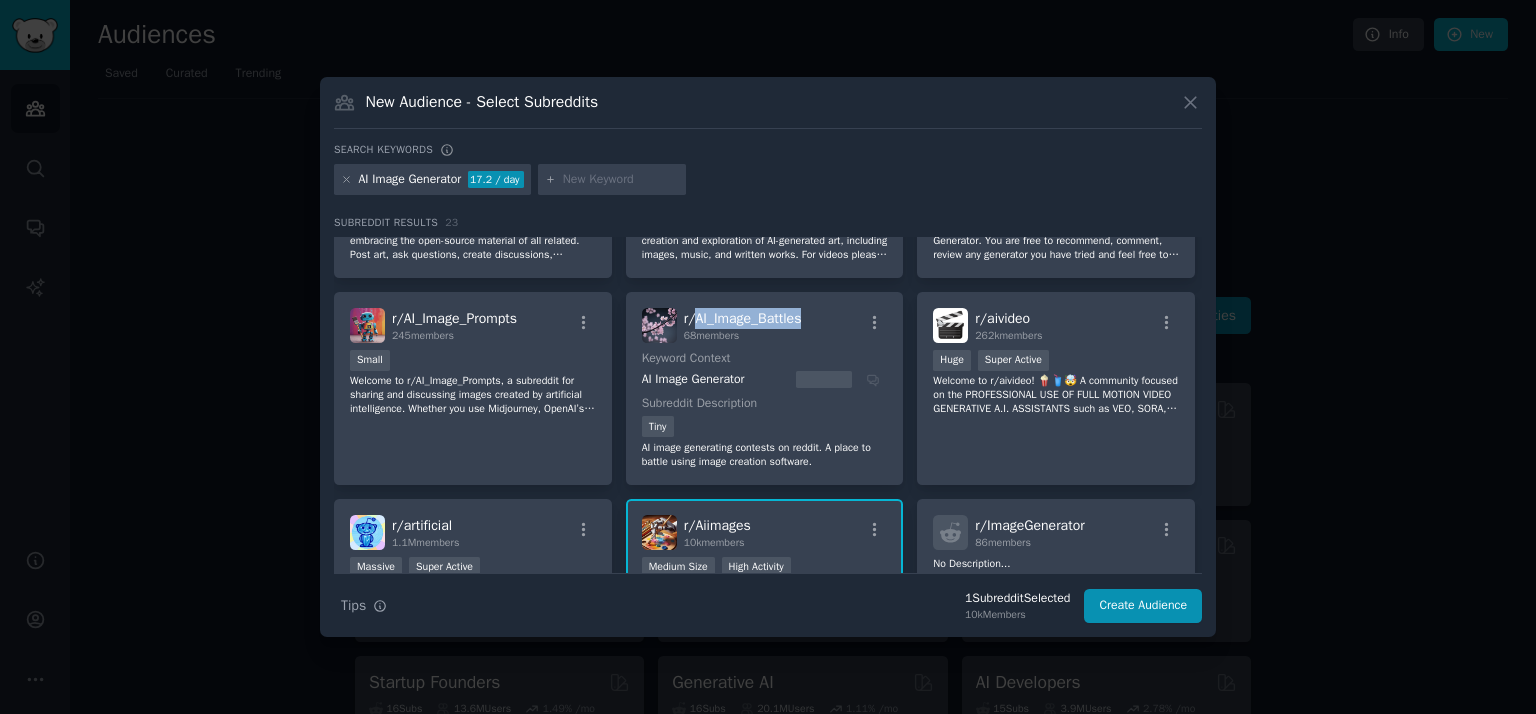 click on "r/ AI_Image_Battles" at bounding box center (743, 318) 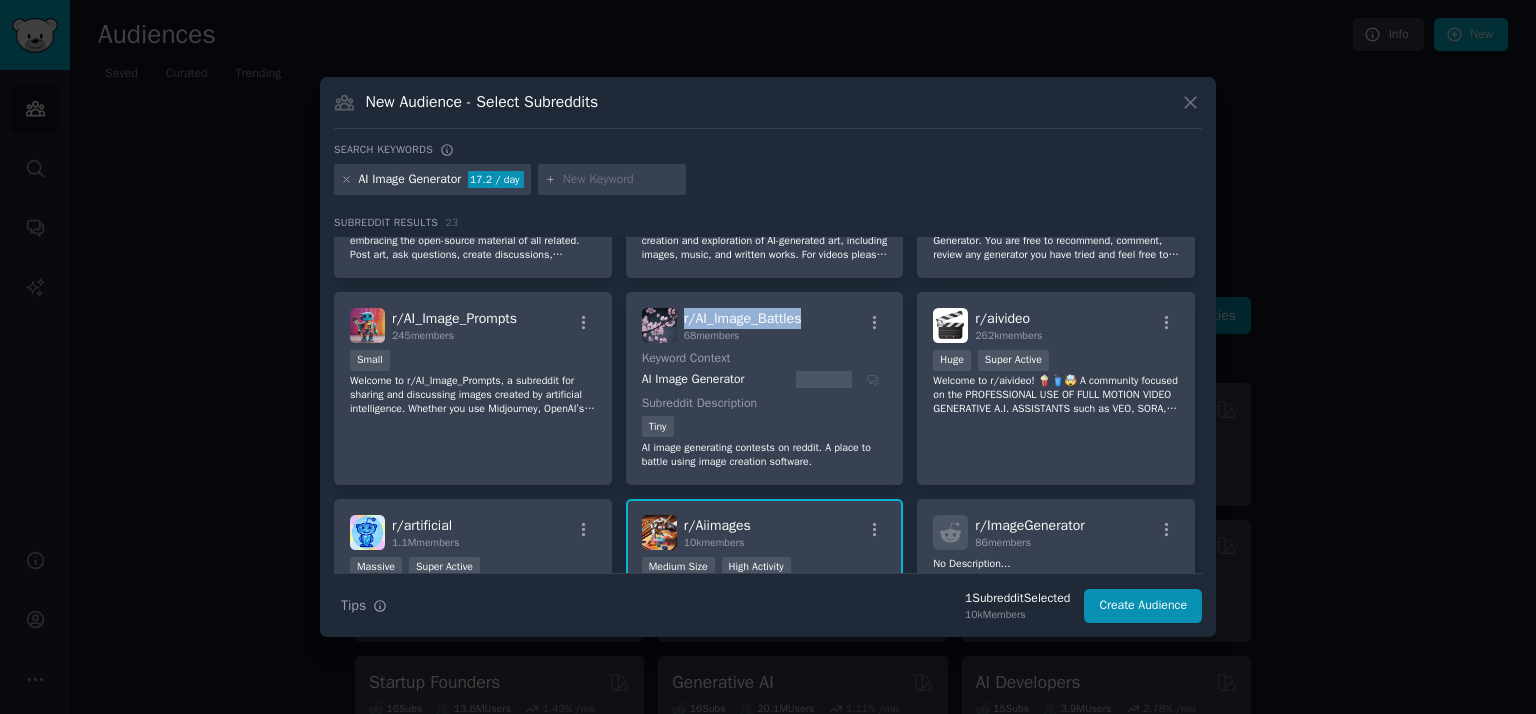 click on "r/ AI_Image_Battles" at bounding box center (743, 318) 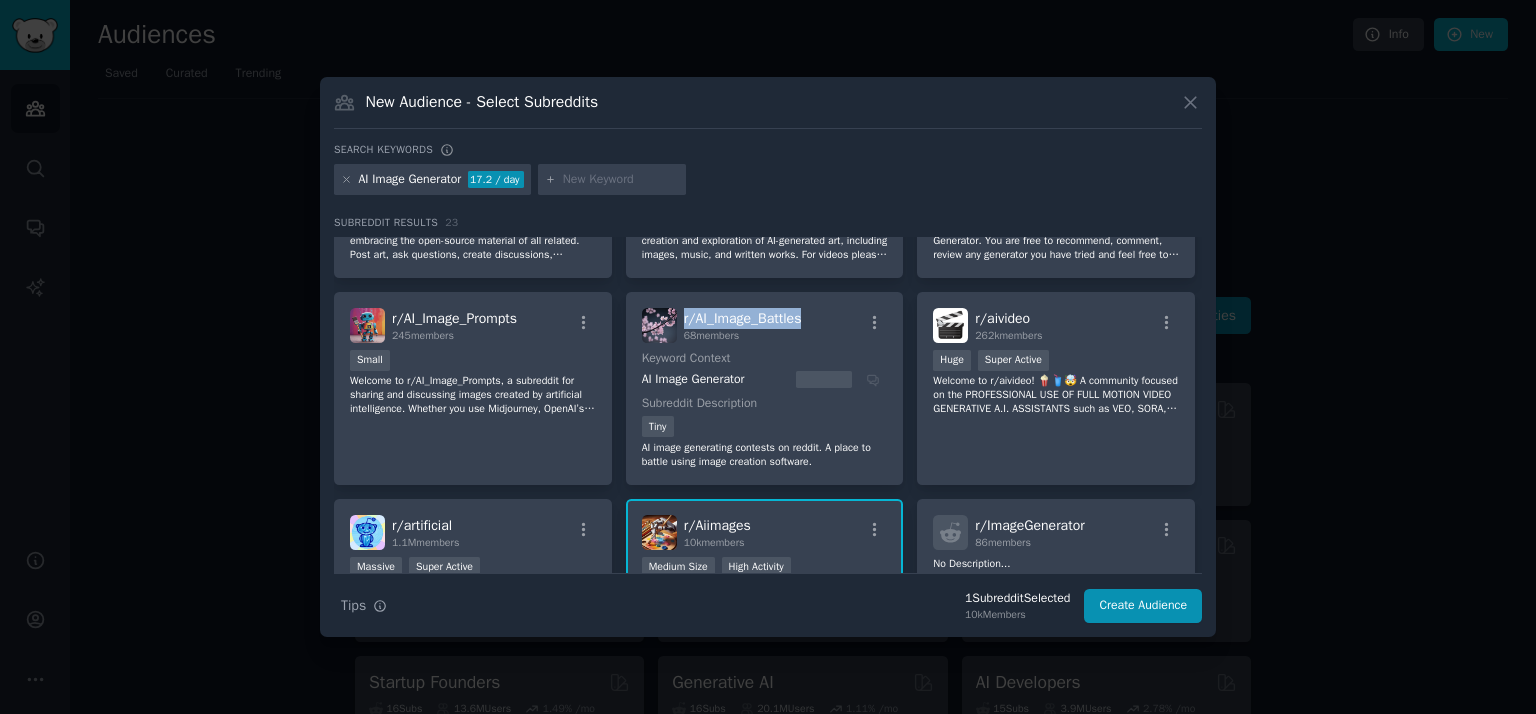 click on "r/ AI_Image_Battles" at bounding box center (743, 318) 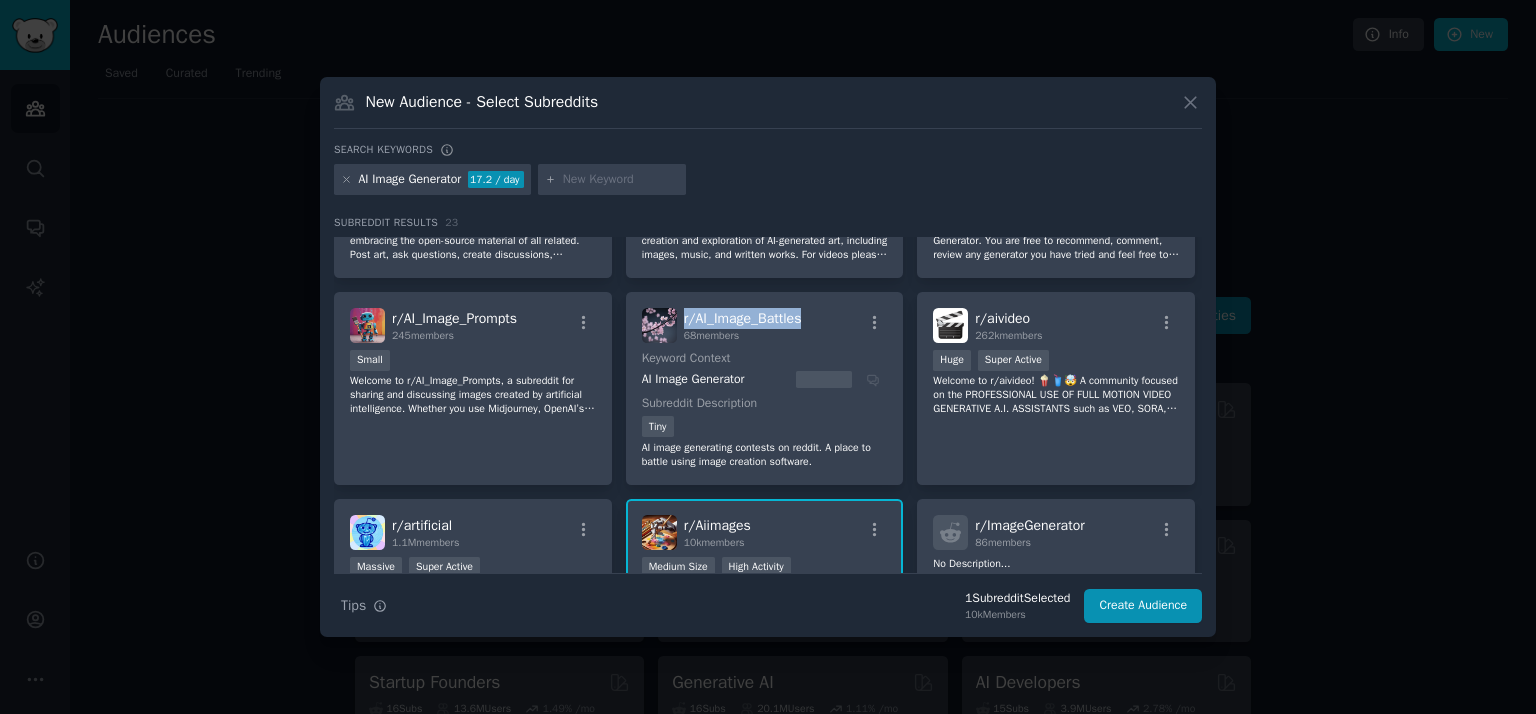 click on "r/ AI_Image_Battles" at bounding box center [743, 318] 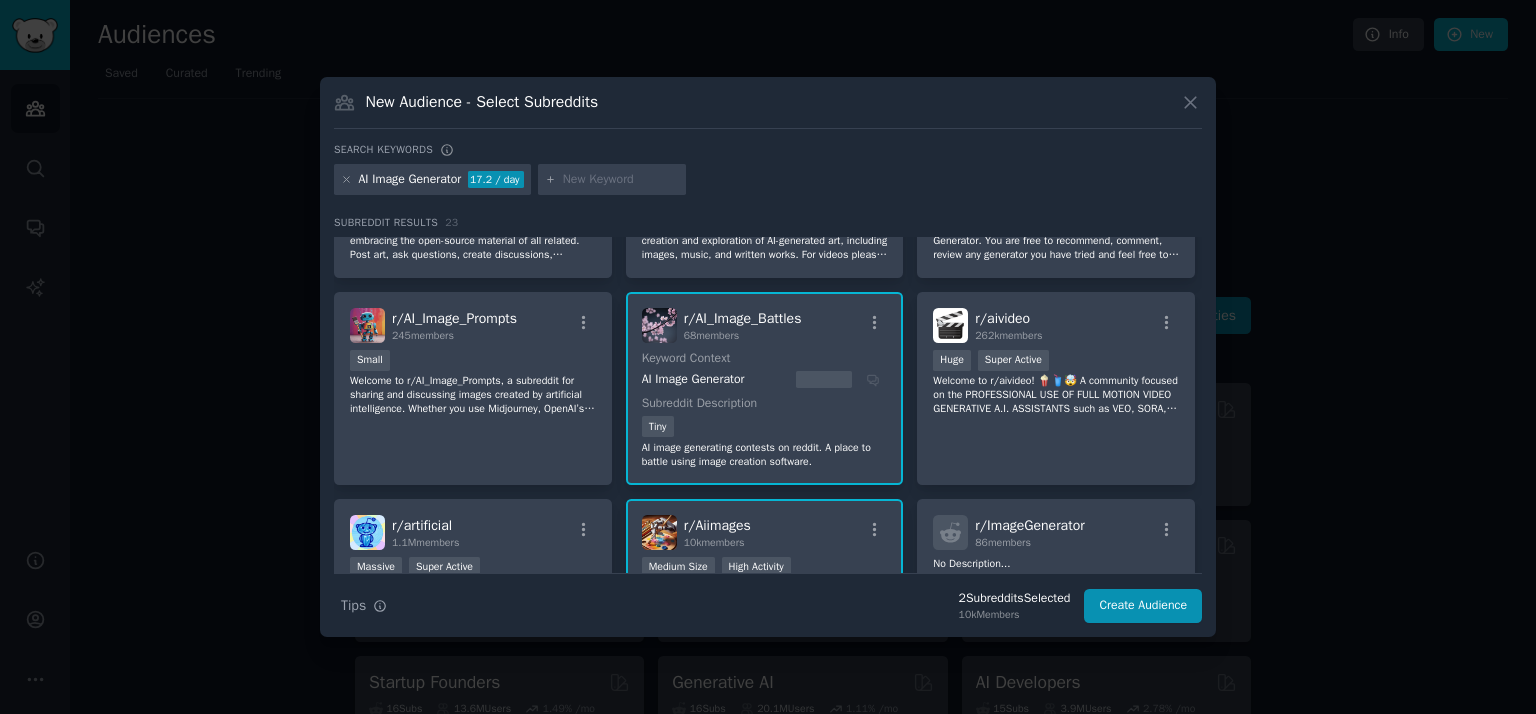 click on "r/ AI_Image_Battles" at bounding box center (743, 318) 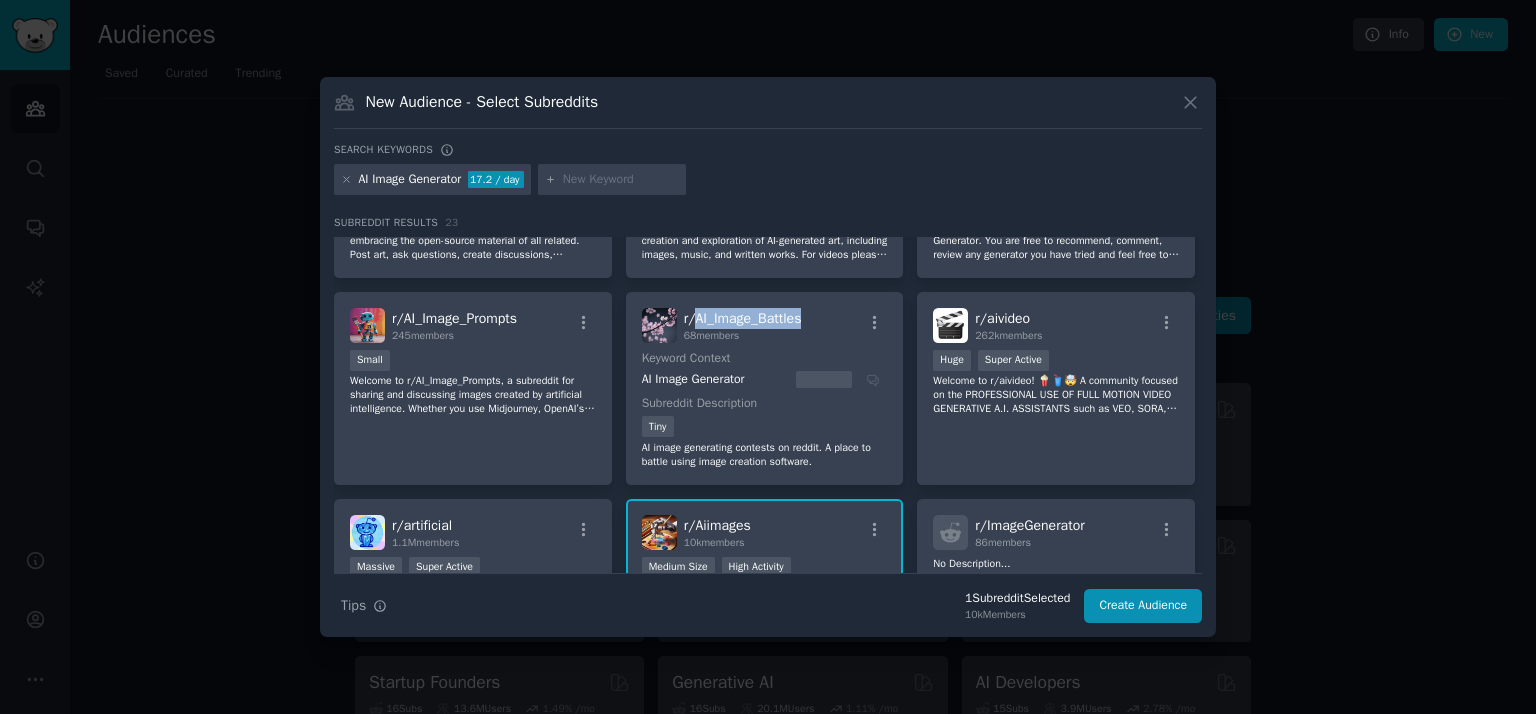 click on "r/ AI_Image_Battles" at bounding box center (743, 318) 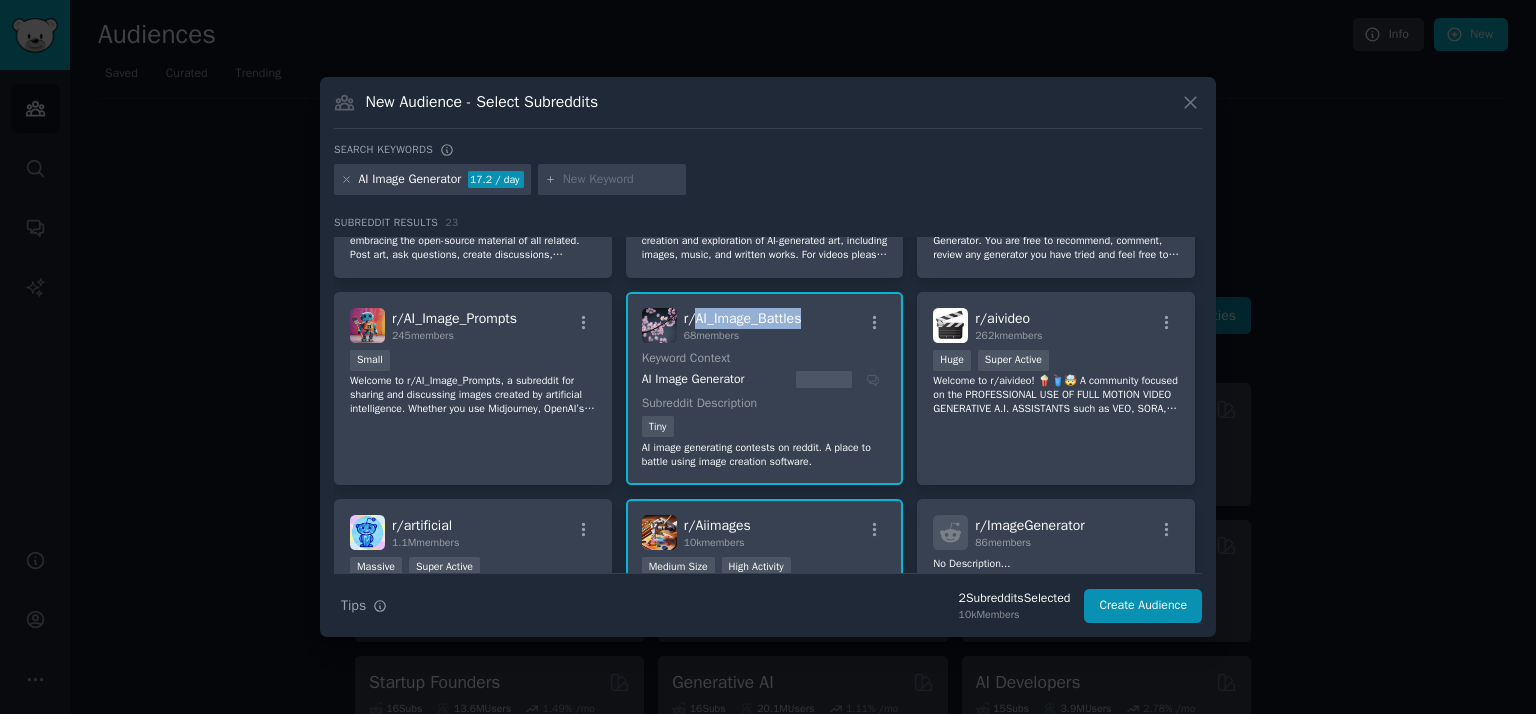 click on "r/ AI_Image_Battles" at bounding box center [743, 318] 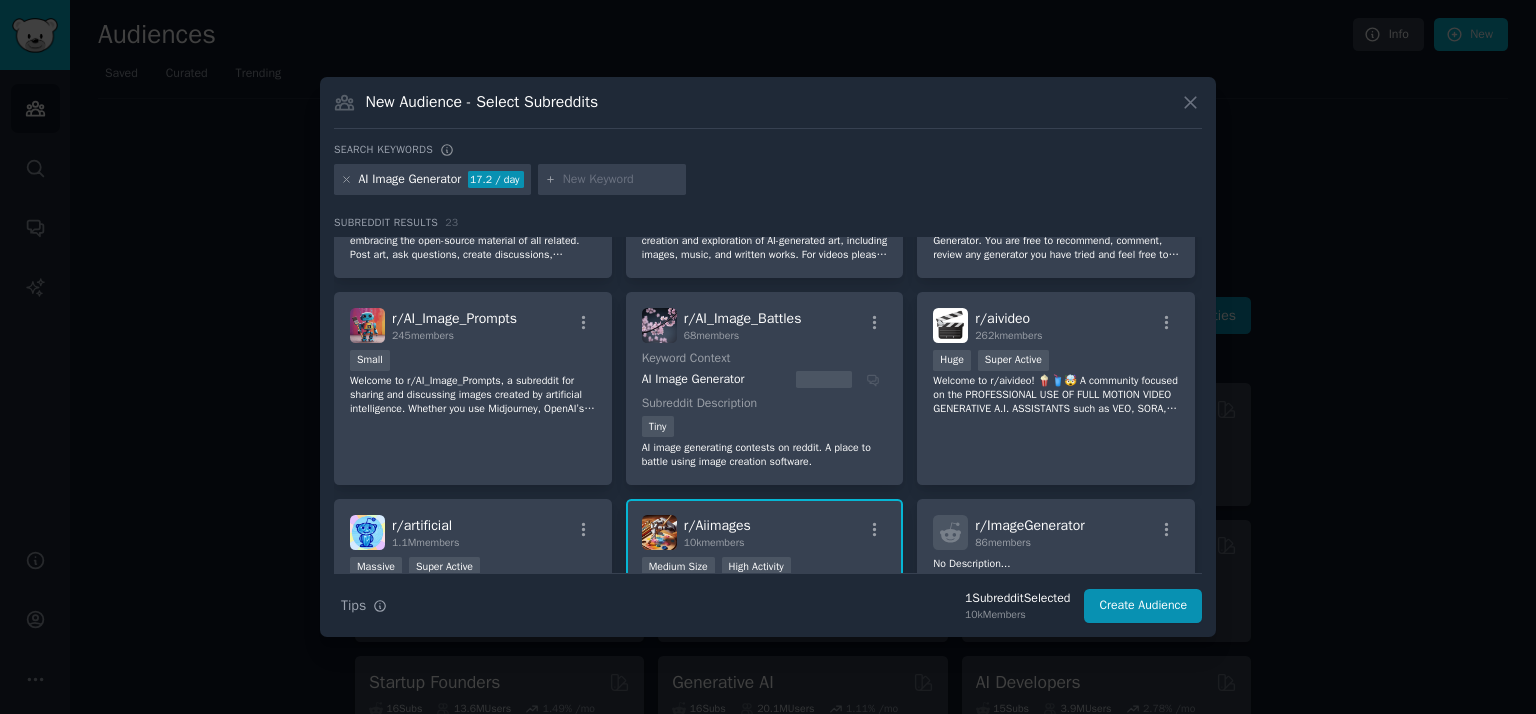 click on "r/ AI_Image_Battles" at bounding box center [743, 318] 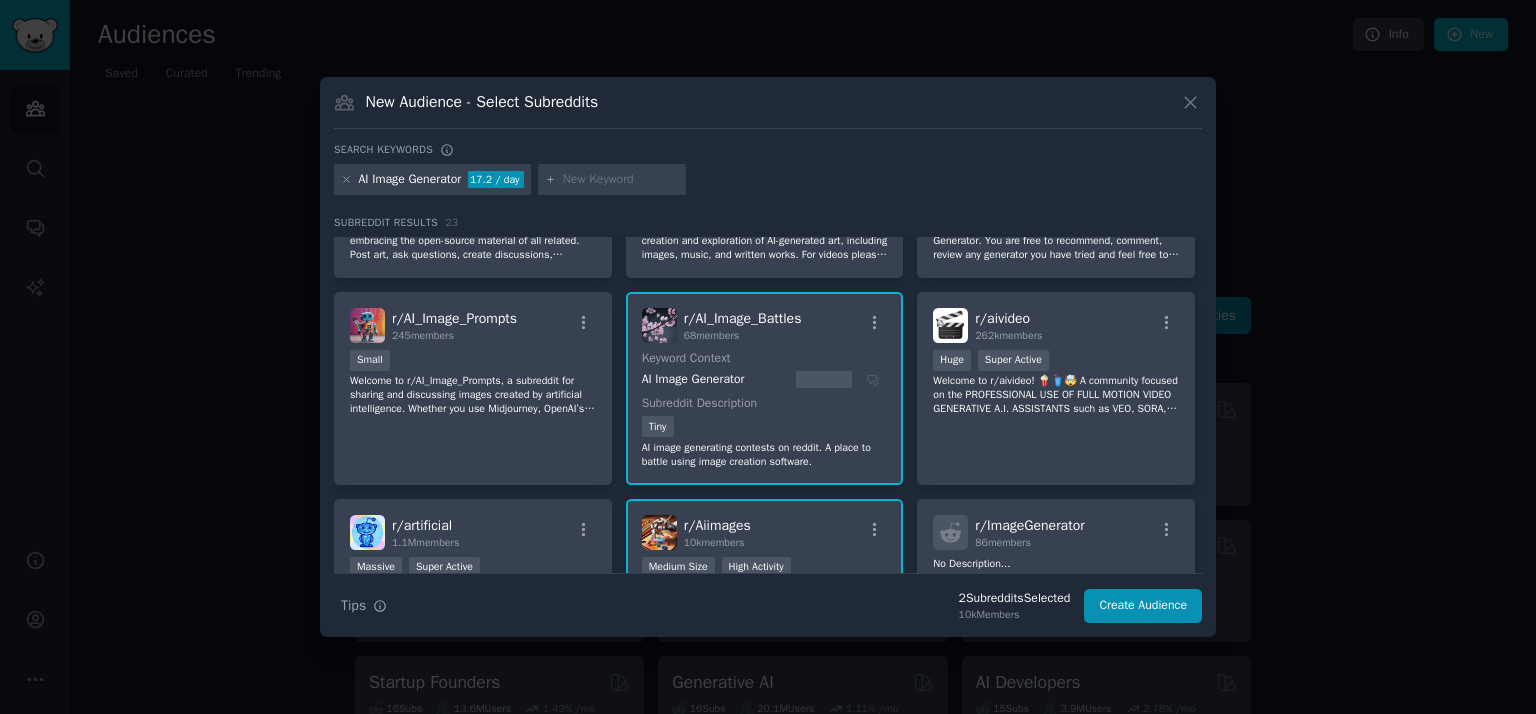 click on "r/ AI_Image_Battles" at bounding box center [743, 318] 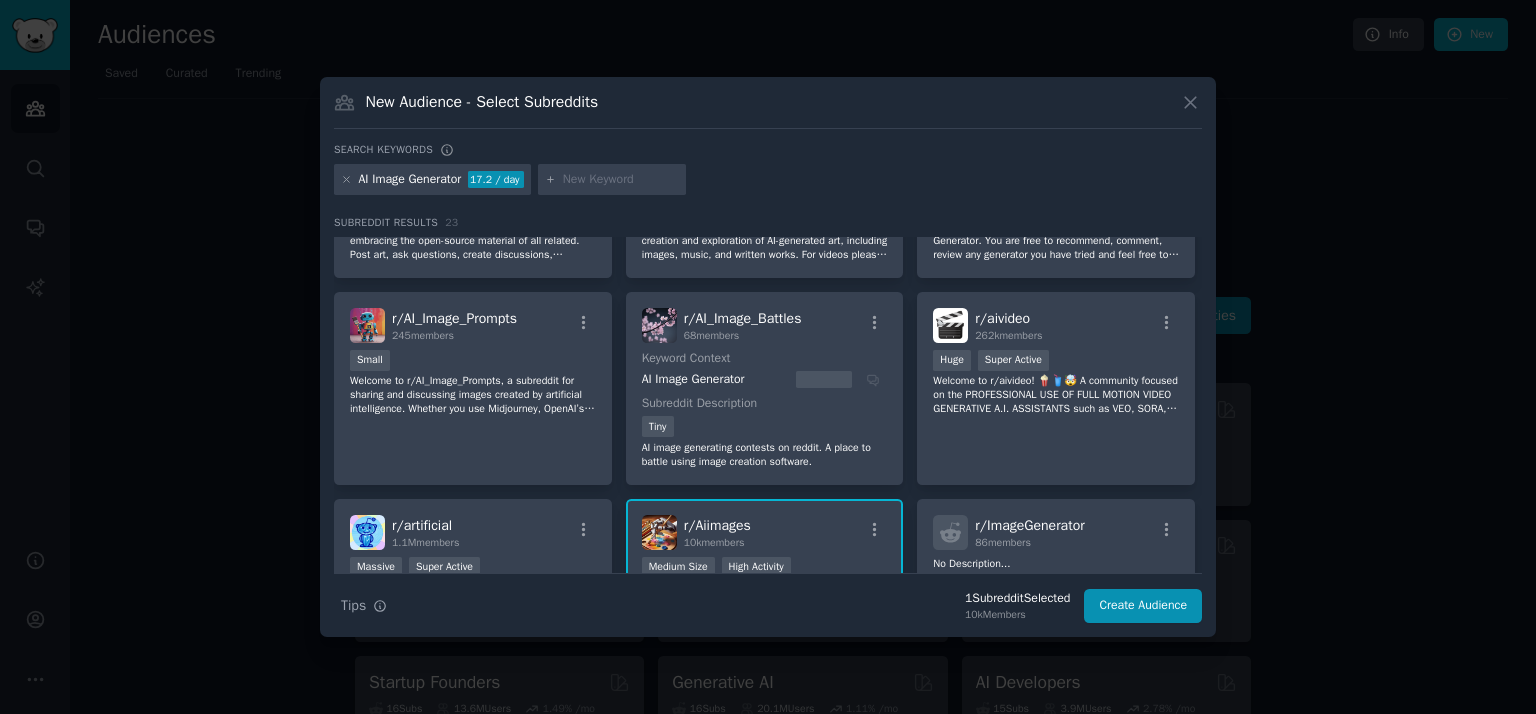 click on "Keyword Context" at bounding box center (761, 359) 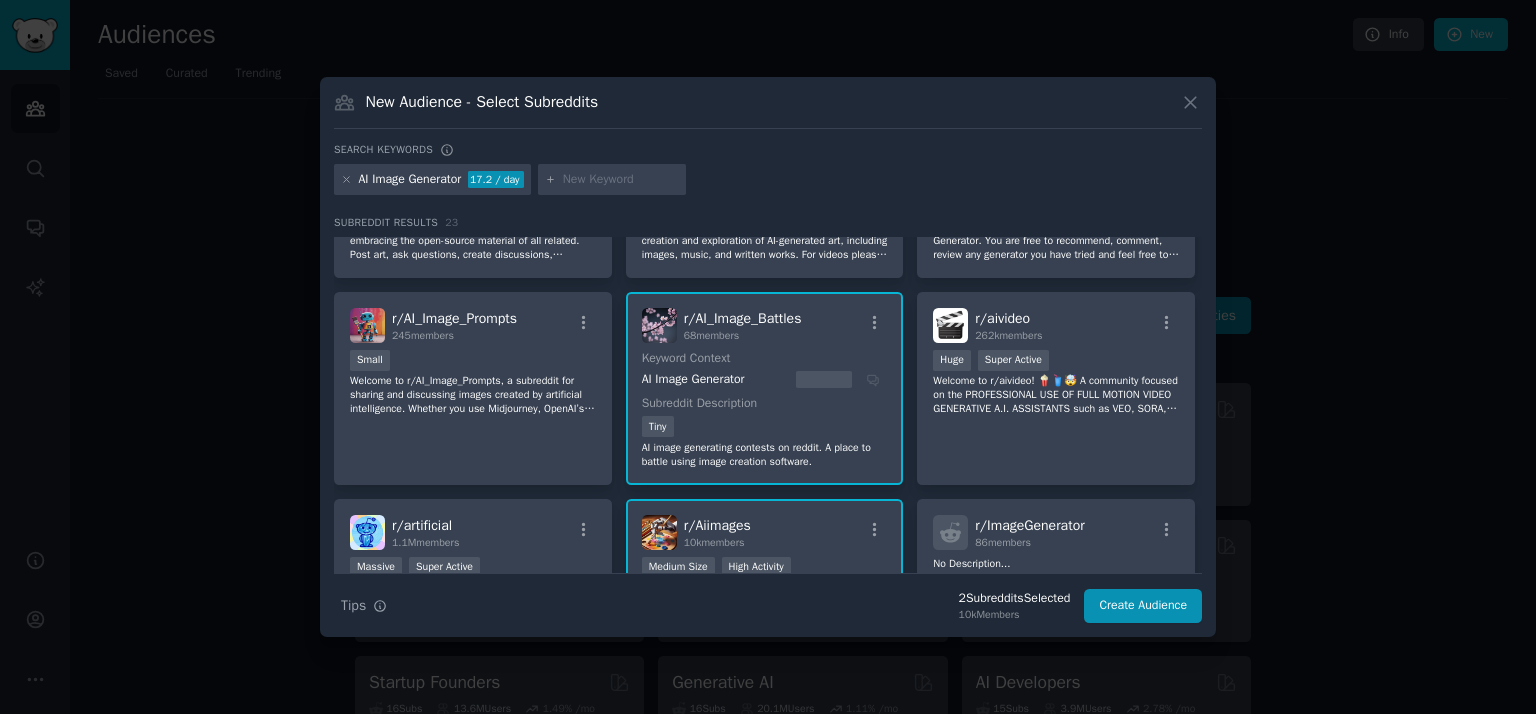 click on "Keyword Context" at bounding box center [761, 359] 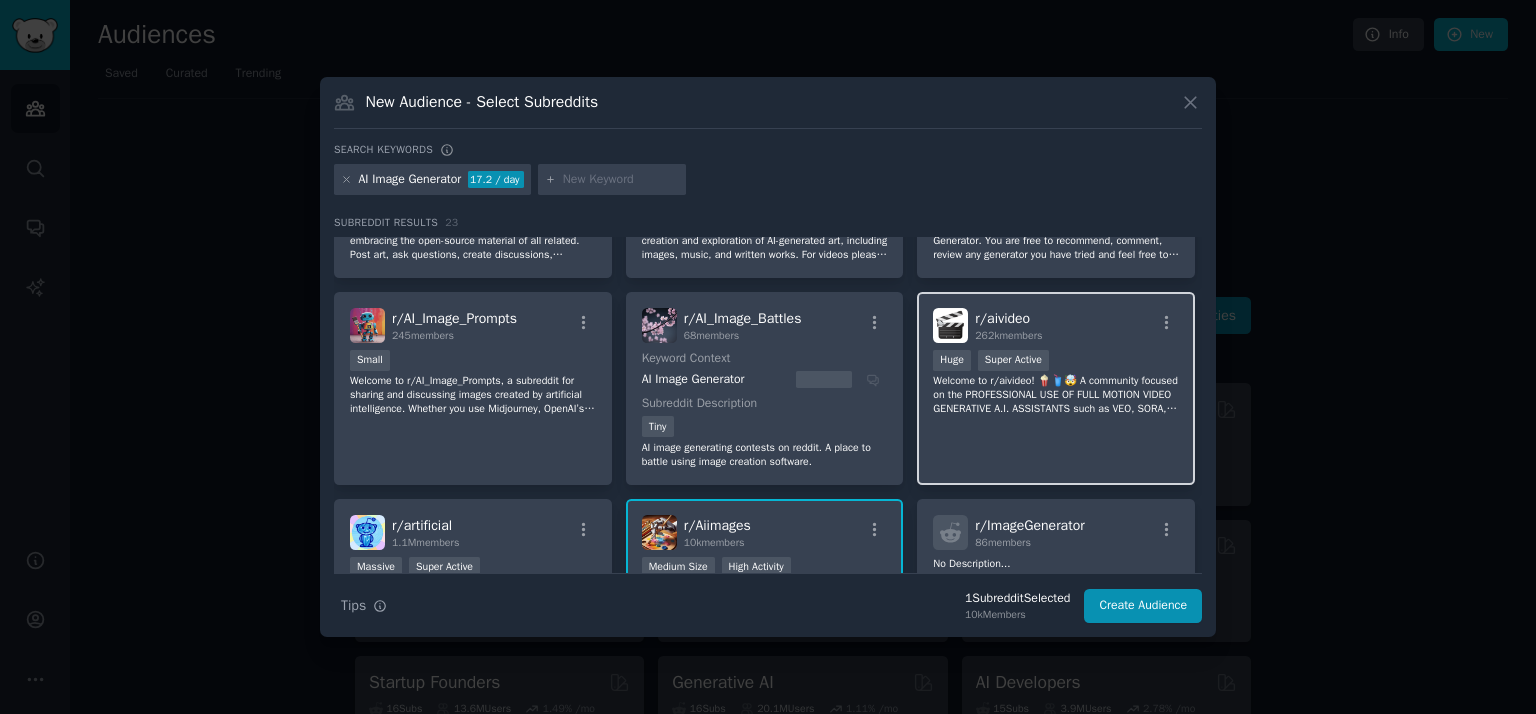 scroll, scrollTop: 300, scrollLeft: 0, axis: vertical 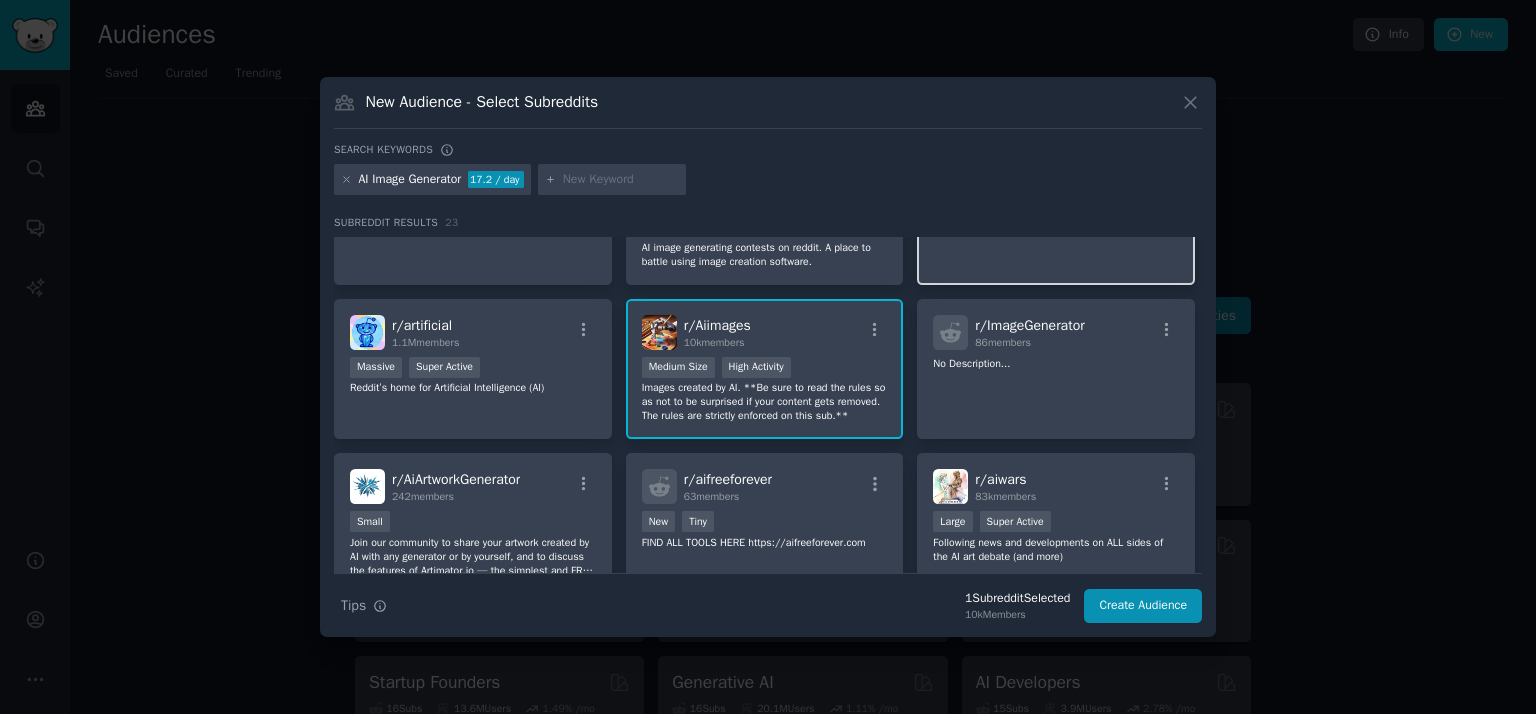 click on "r/ ImageGenerator 86  members No Description..." at bounding box center (1056, 369) 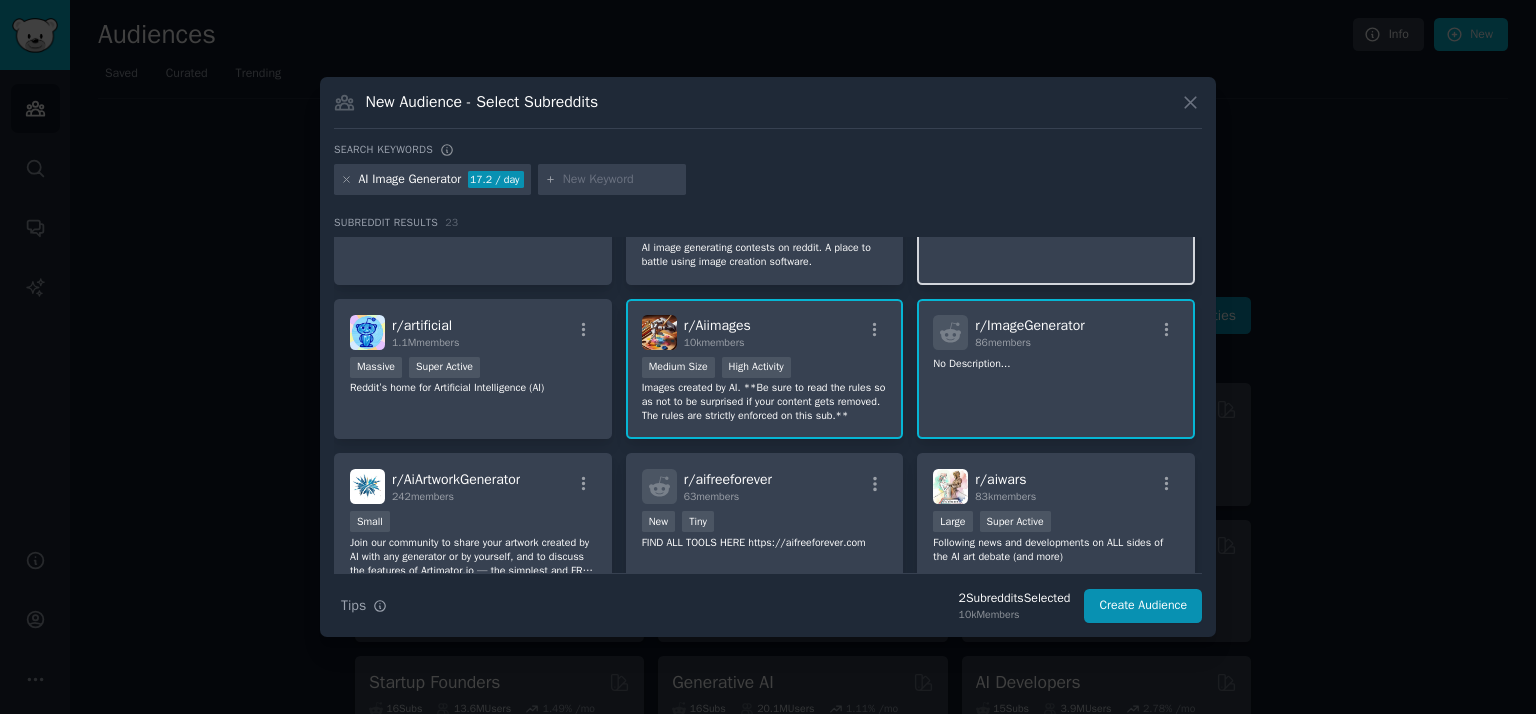 scroll, scrollTop: 500, scrollLeft: 0, axis: vertical 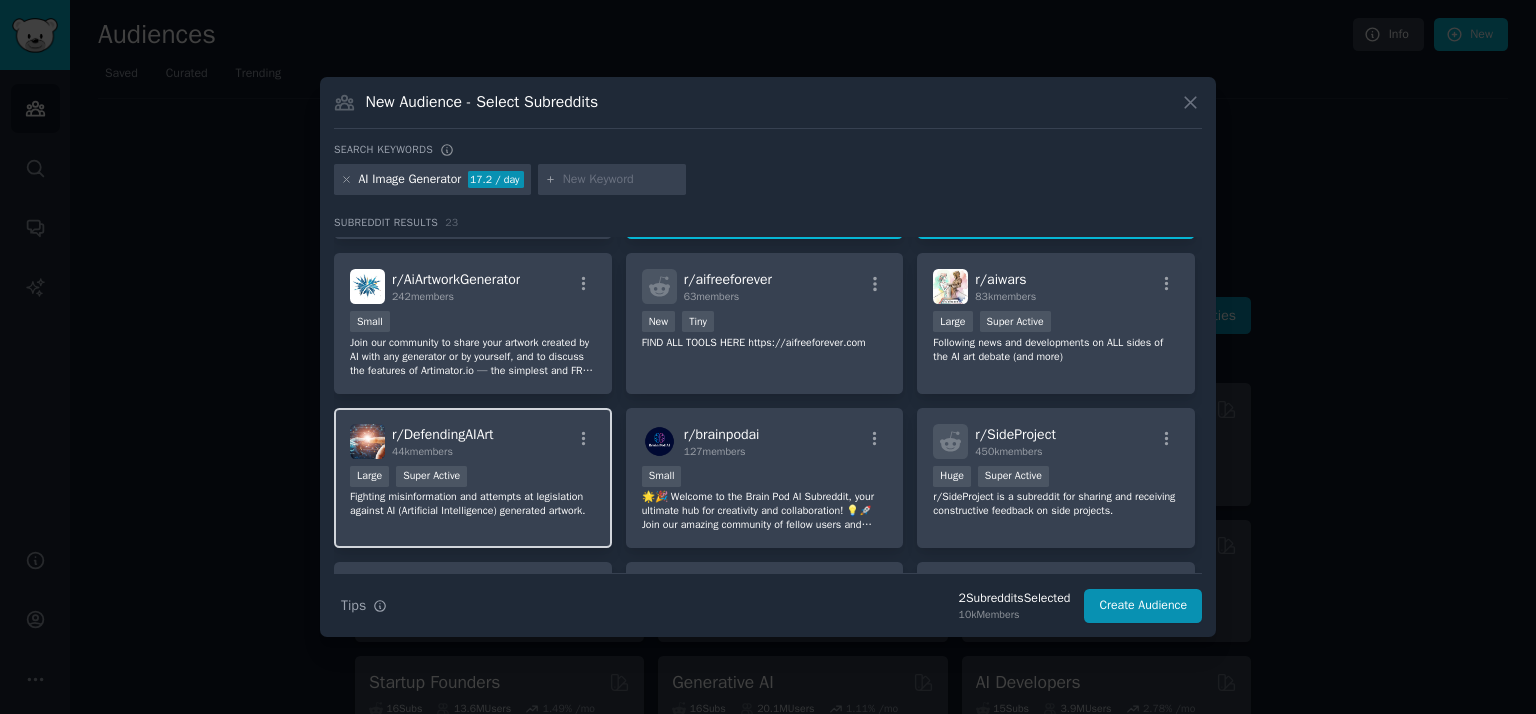 click on "r/ DefendingAIArt 44k  members Large Super Active Fighting misinformation and attempts at legislation against AI (Artificial Intelligence) generated artwork." at bounding box center (473, 478) 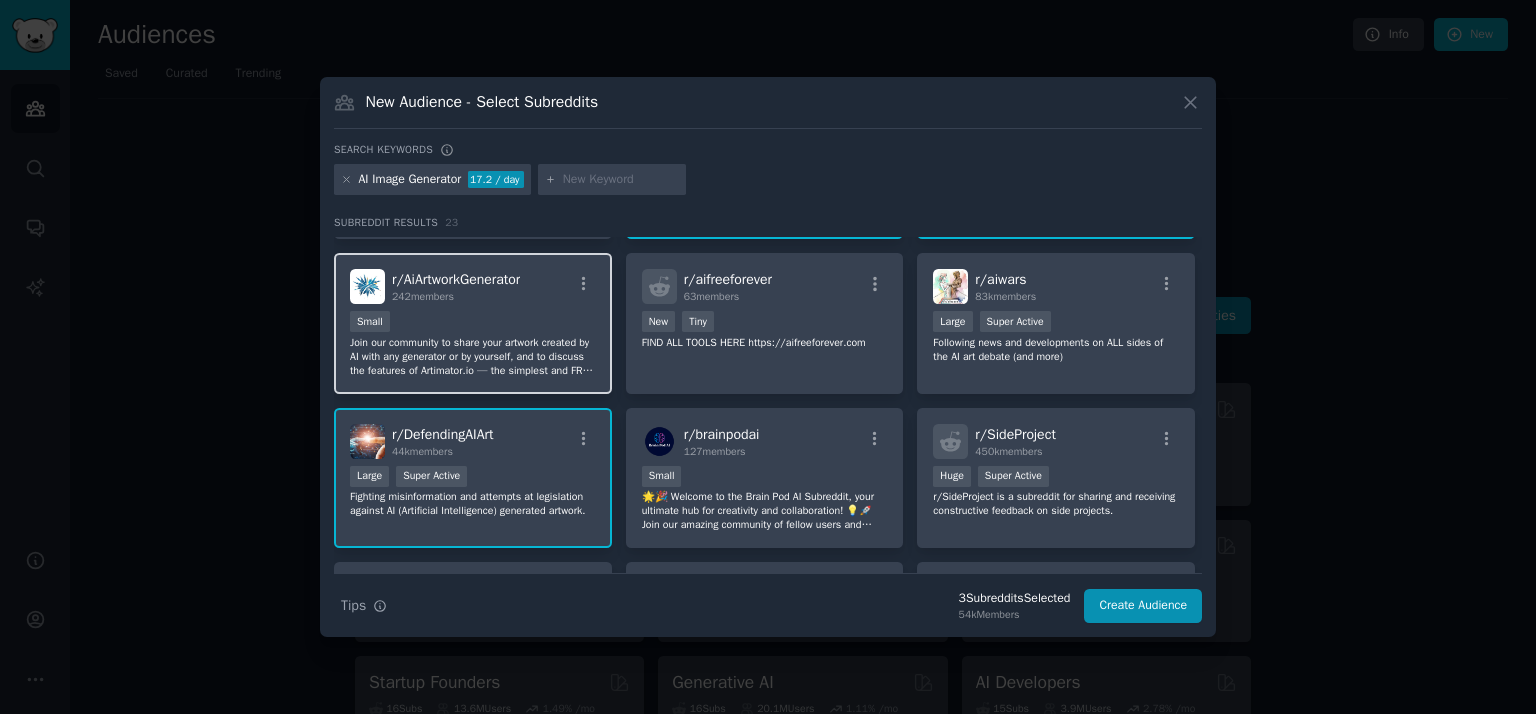 click on "Join our community to share your artwork created by AI with any generator or by yourself, and to discuss the features of Artimator.io — the simplest and FREE AI Image Generator for everyone, based on Stable Diffusion, Deliberate, and Leonardo diffusion technologies." at bounding box center [473, 357] 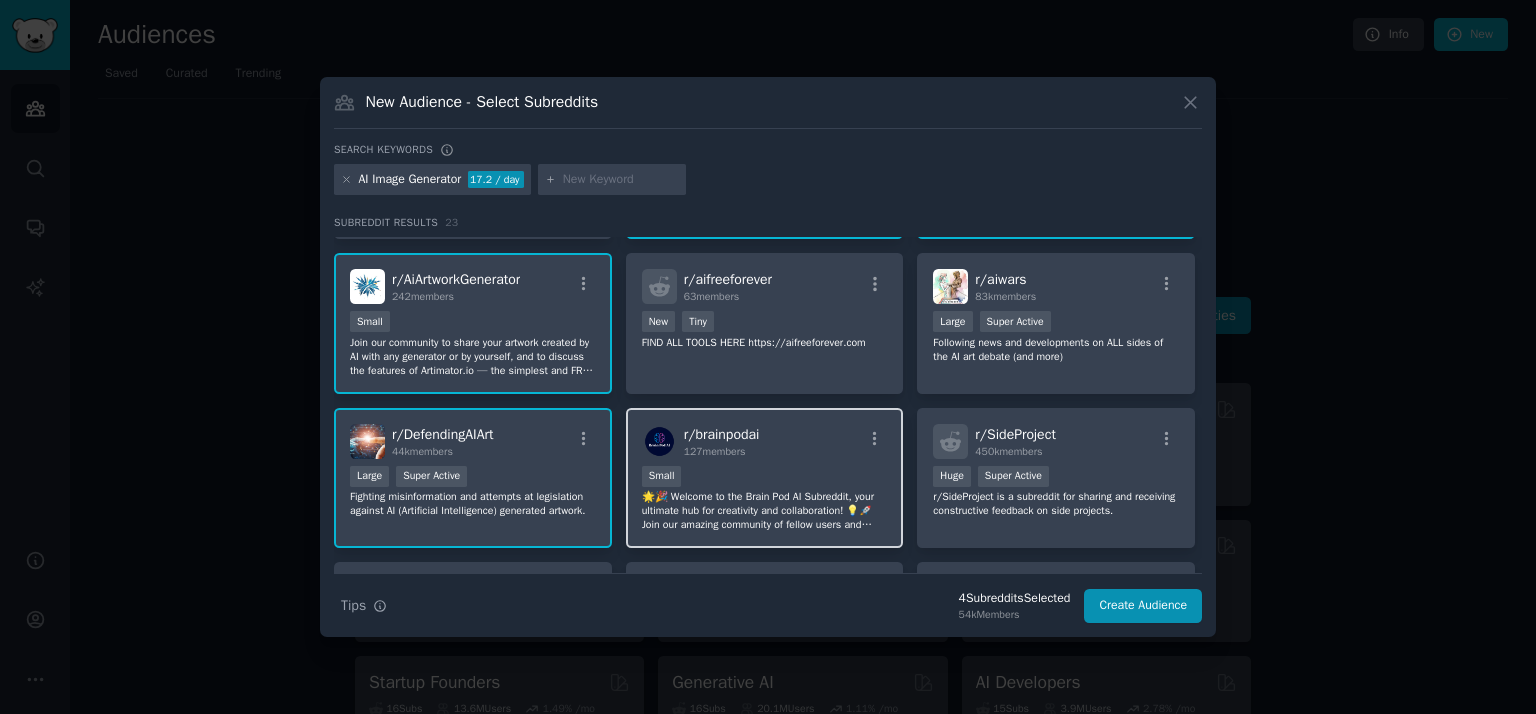scroll, scrollTop: 900, scrollLeft: 0, axis: vertical 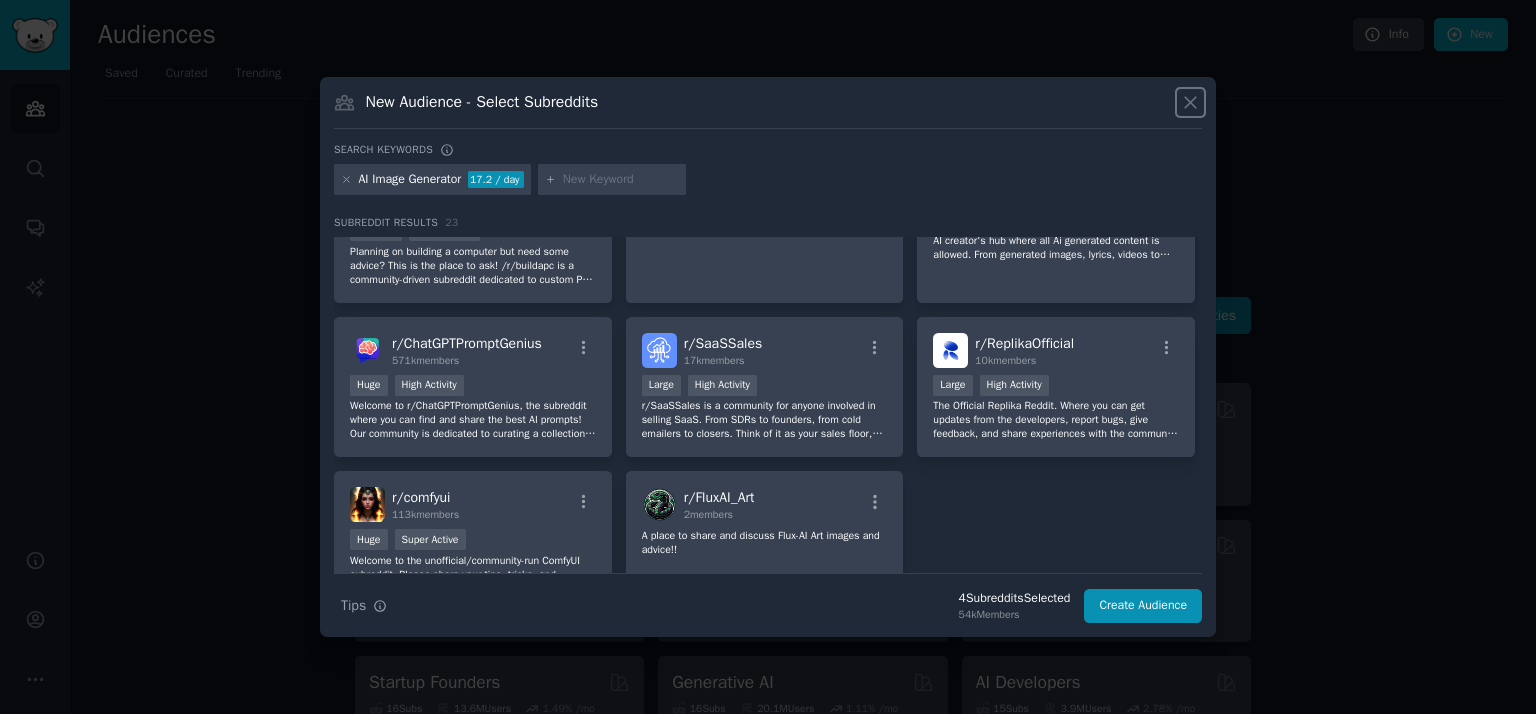 click 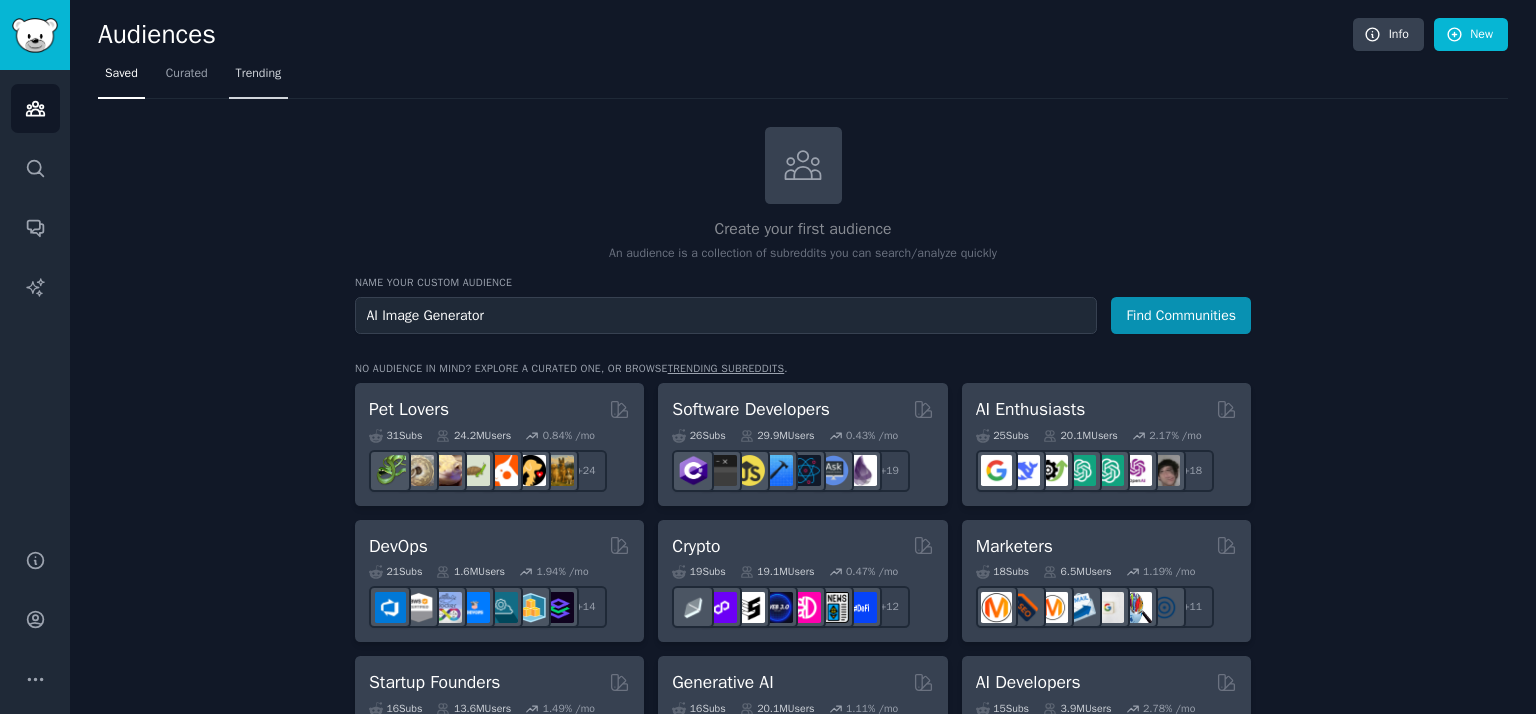 click on "Trending" at bounding box center [259, 74] 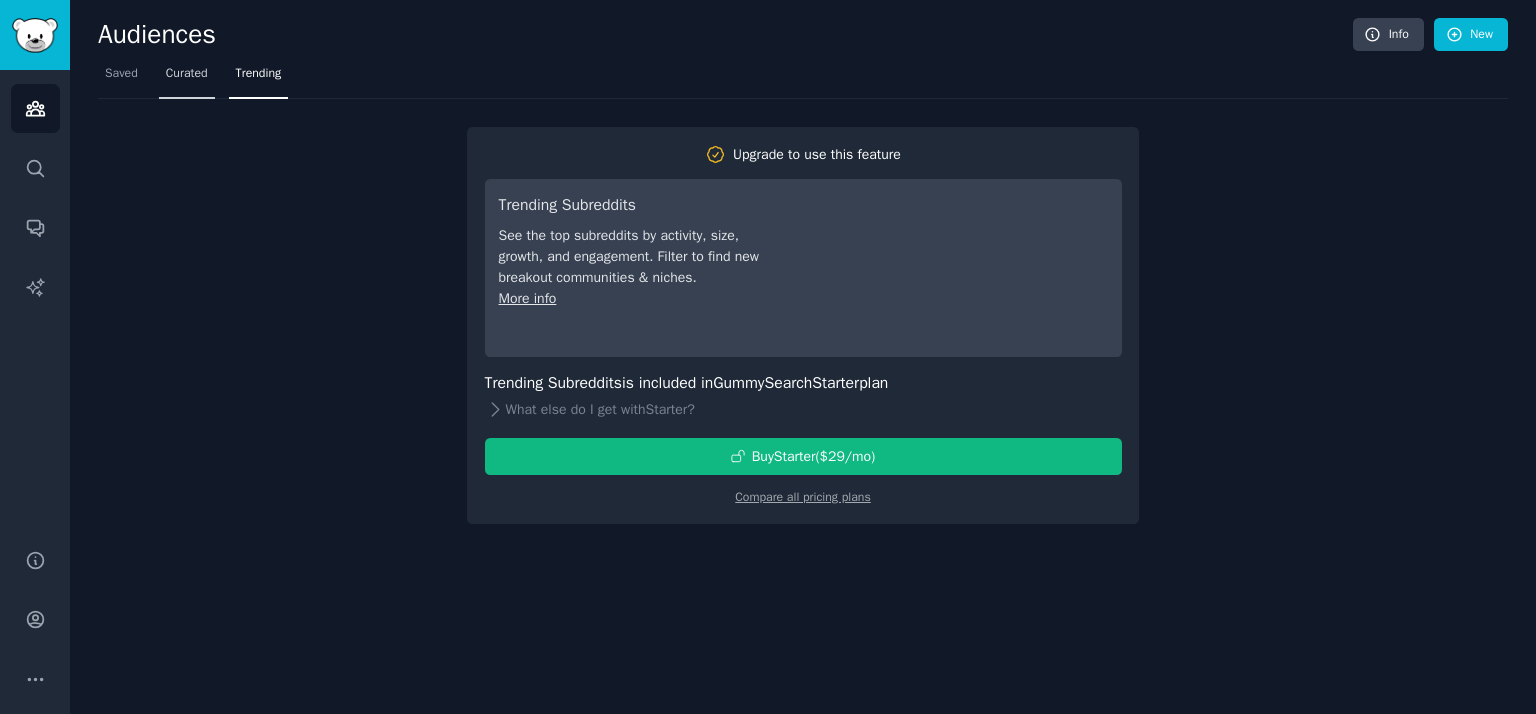 click on "Curated" at bounding box center [187, 74] 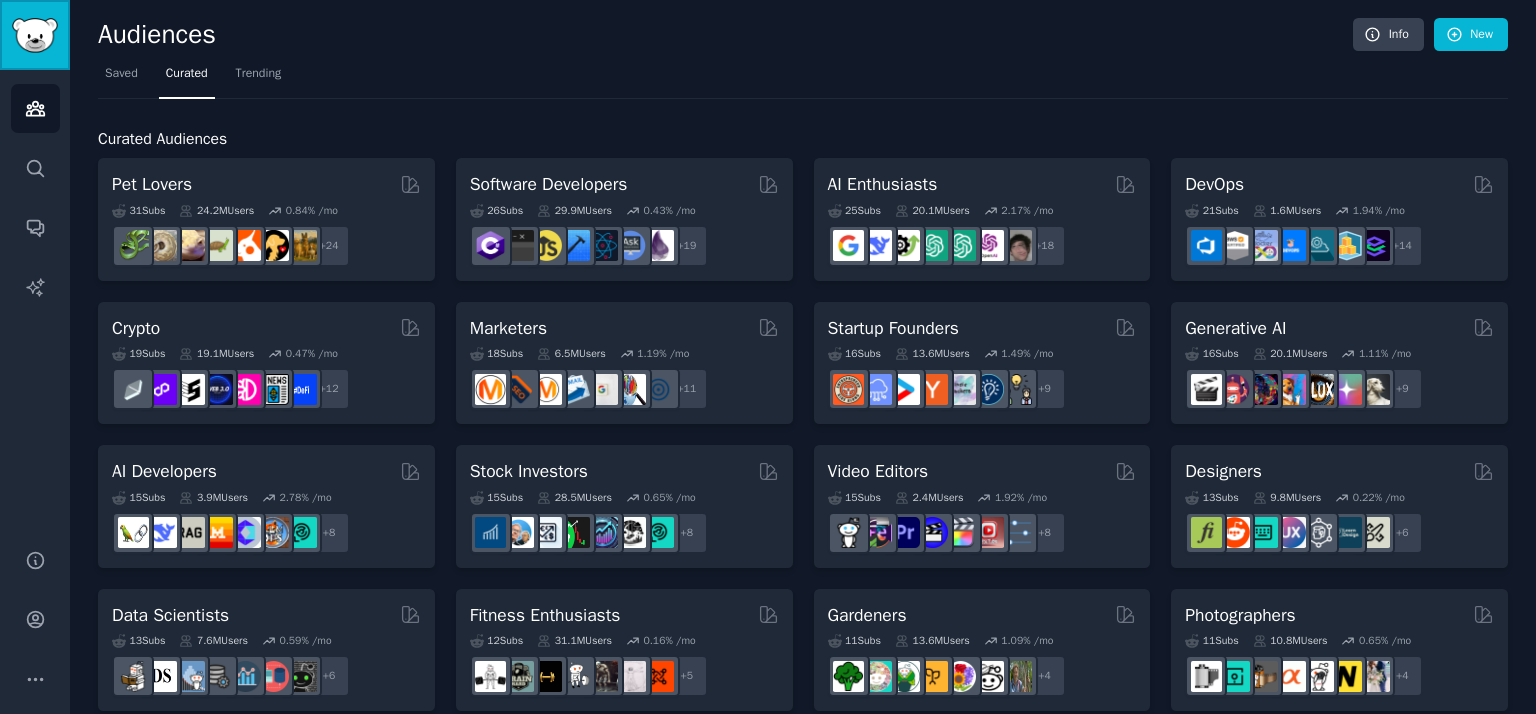 click at bounding box center [35, 35] 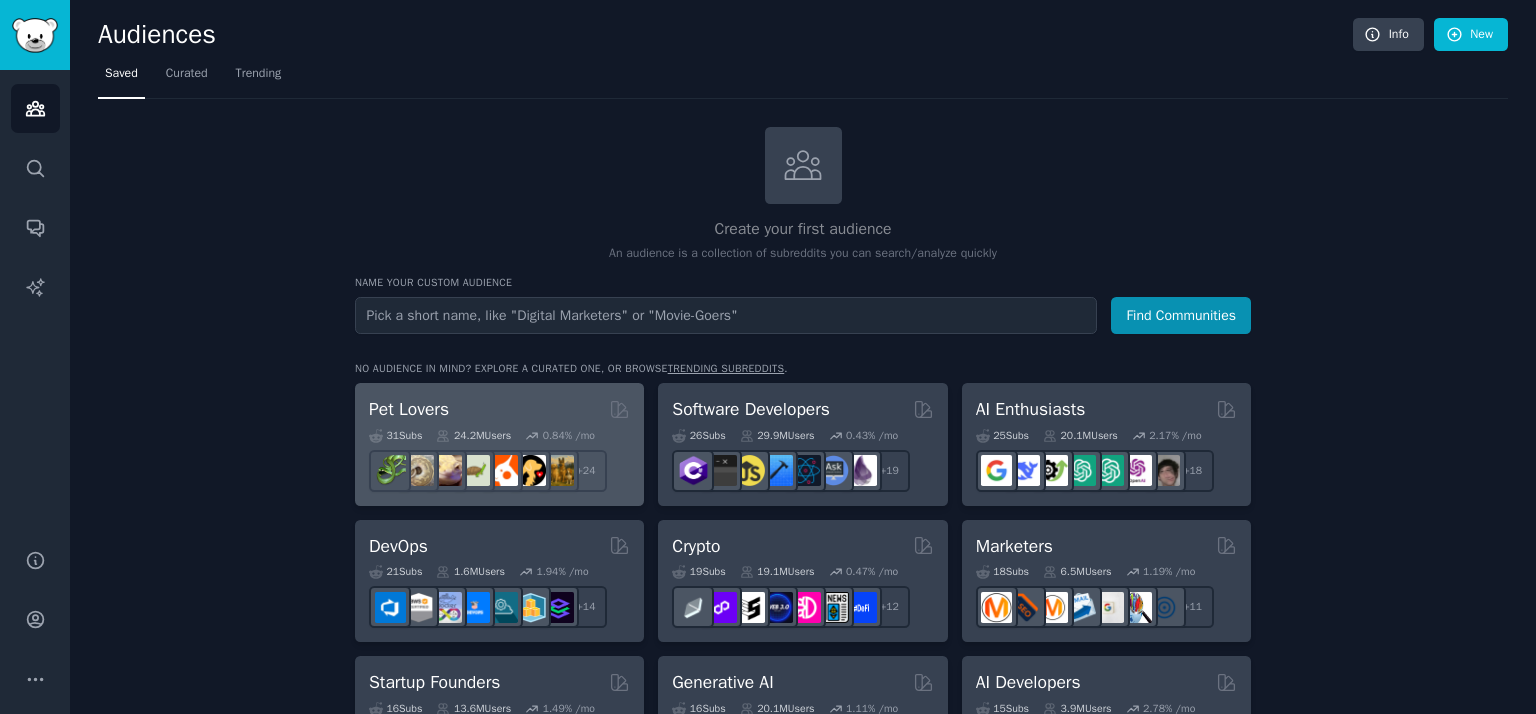 scroll, scrollTop: 200, scrollLeft: 0, axis: vertical 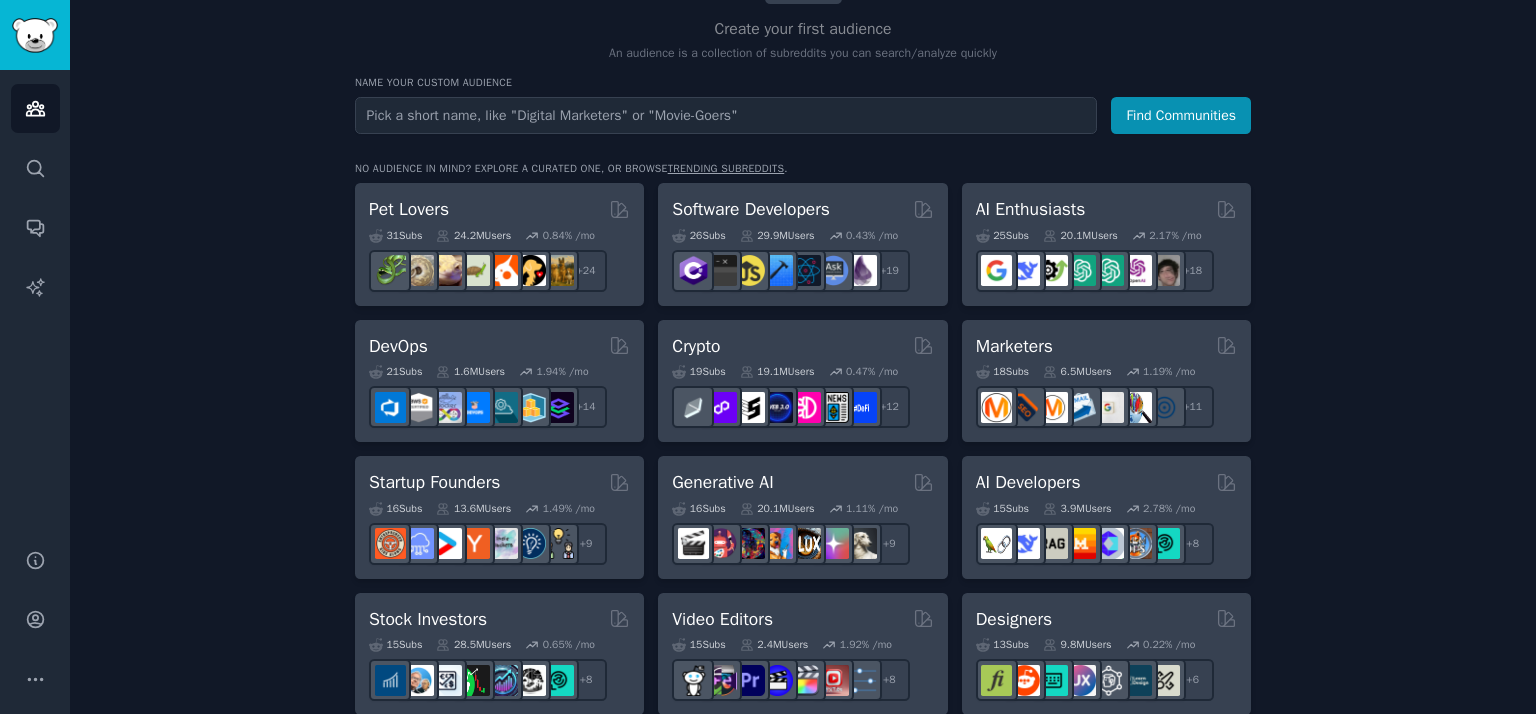 click at bounding box center (726, 115) 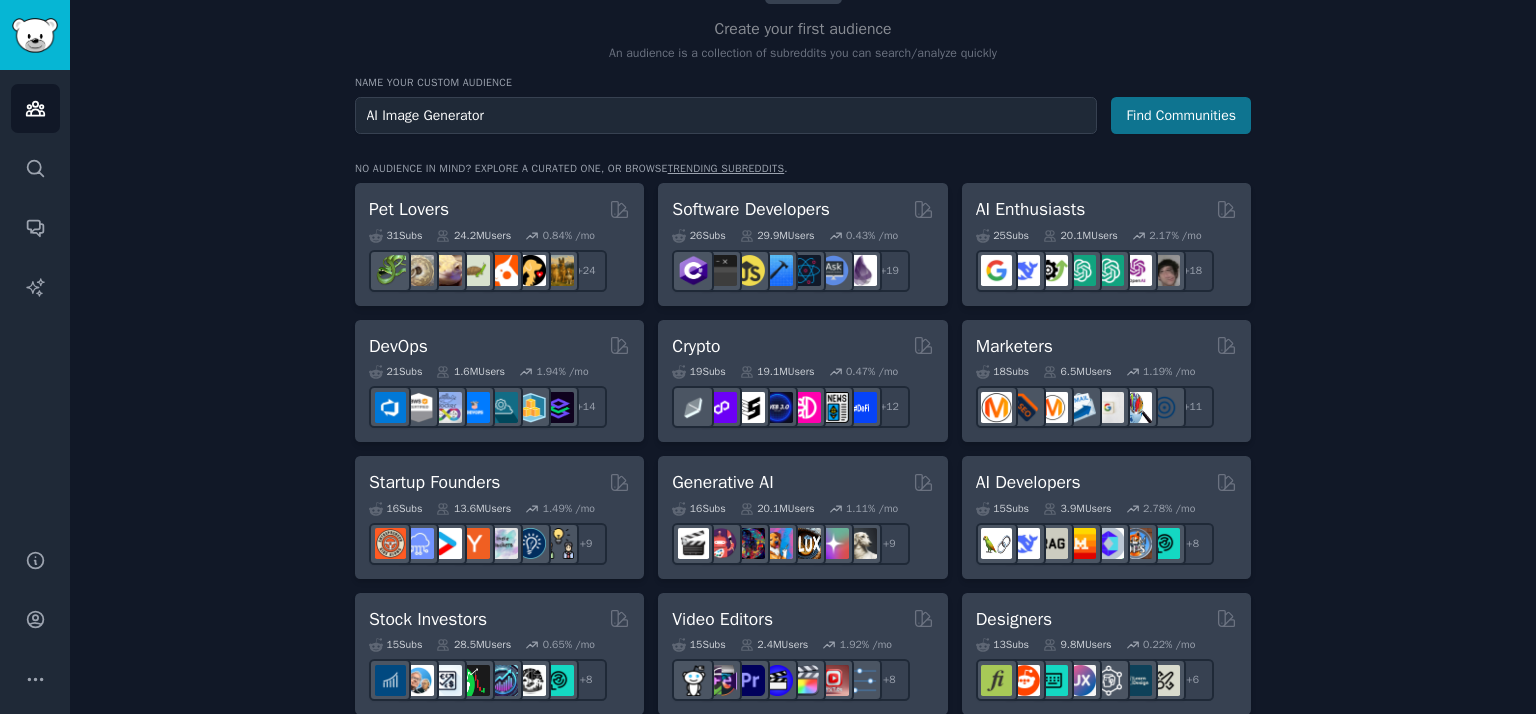 type on "AI Image Generator" 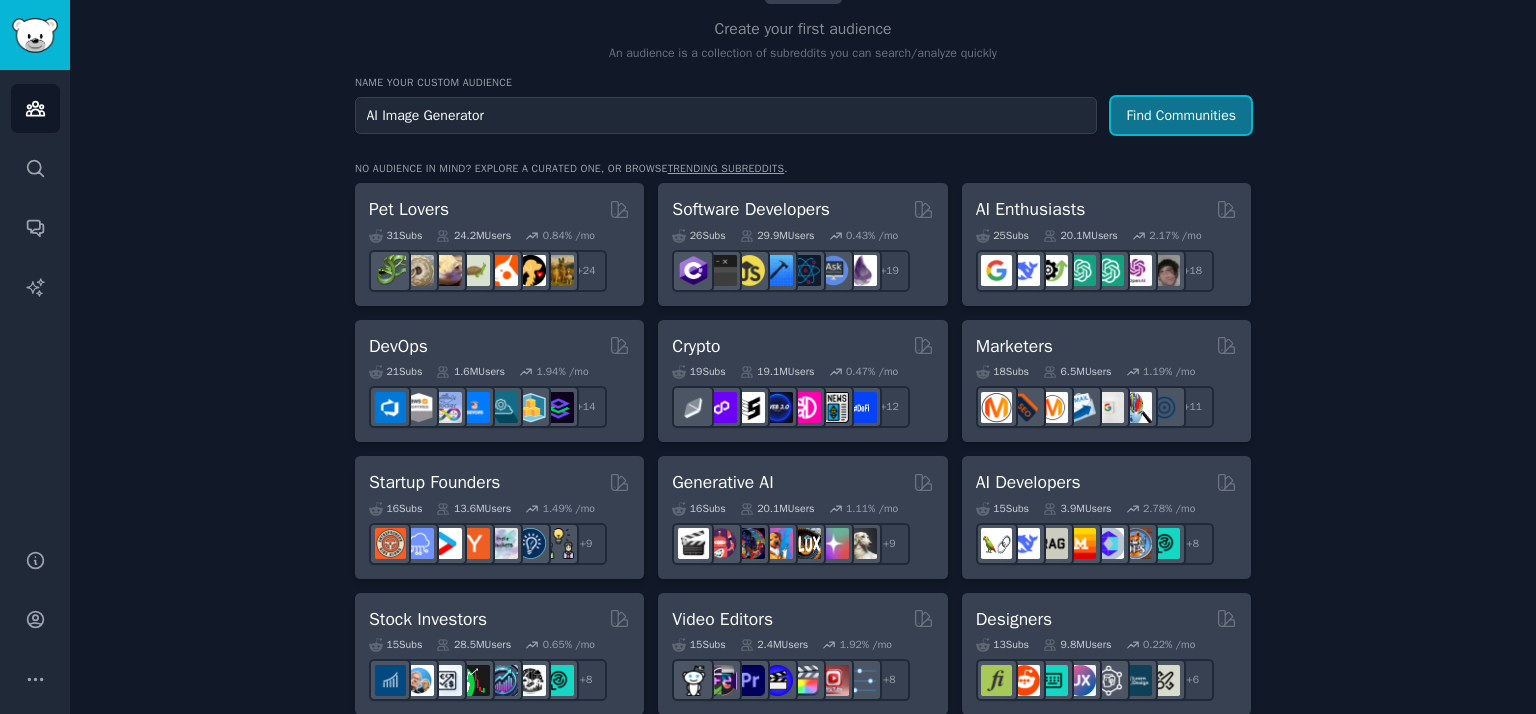 click on "Find Communities" at bounding box center [1181, 115] 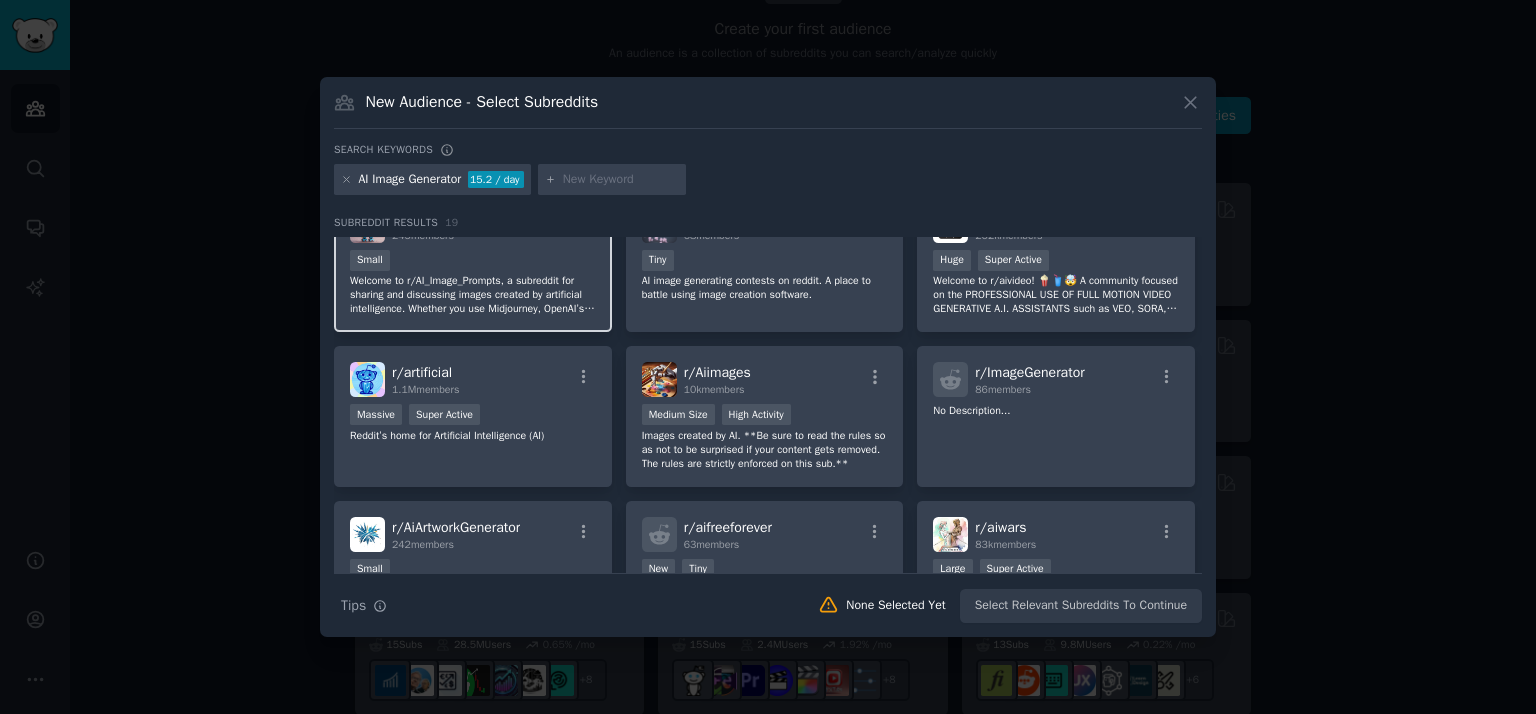 scroll, scrollTop: 0, scrollLeft: 0, axis: both 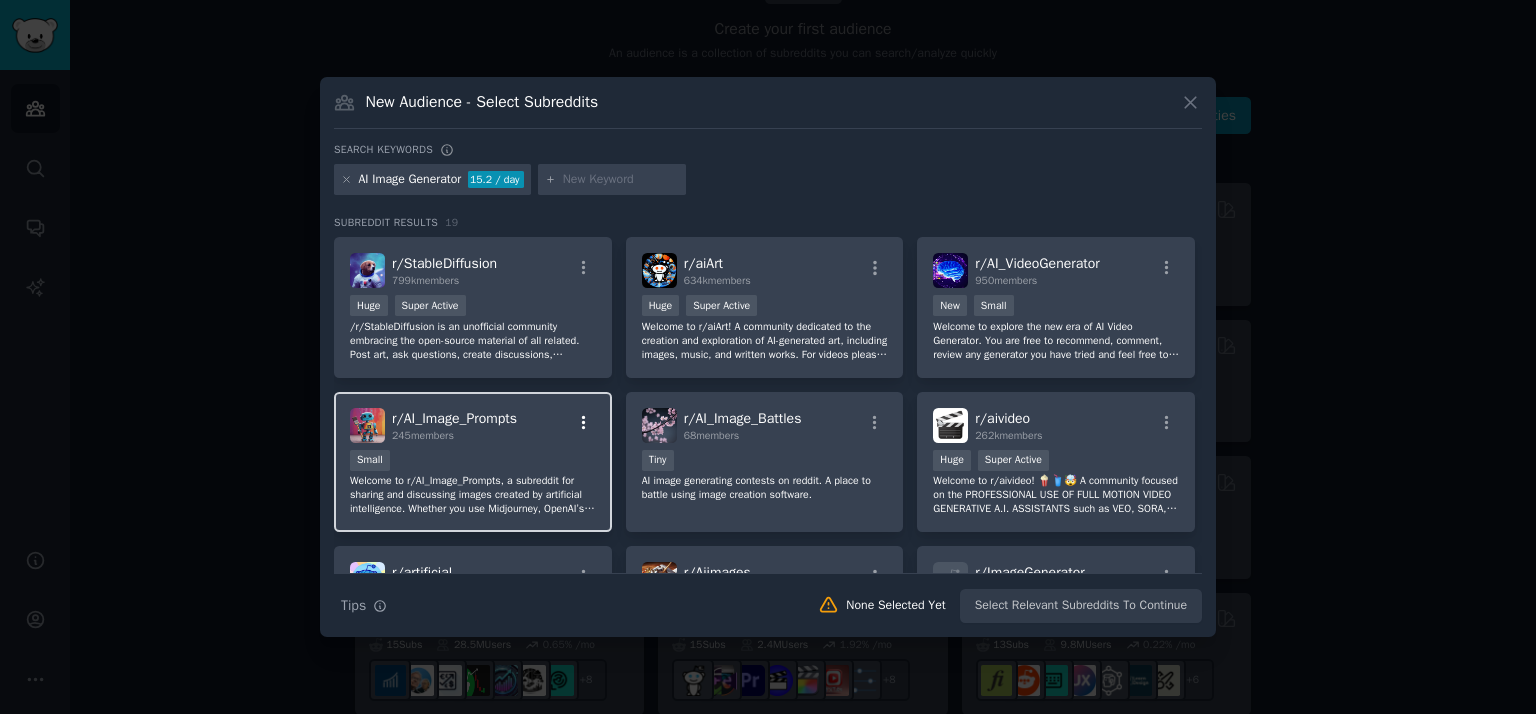 click 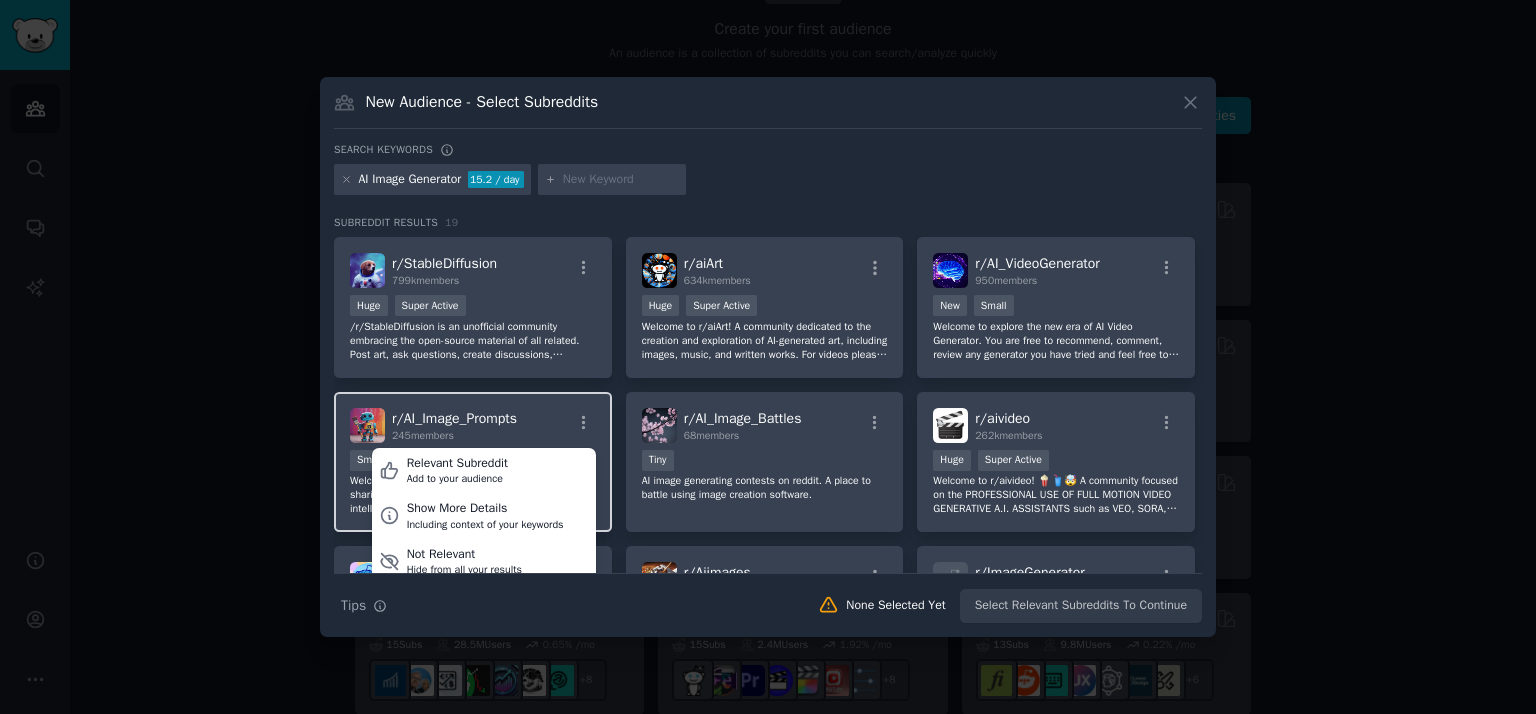 click on "r/ AI_Image_Prompts 245  members Relevant Subreddit Add to your audience Show More Details Including context of your keywords Not Relevant Hide from all your results" at bounding box center (473, 425) 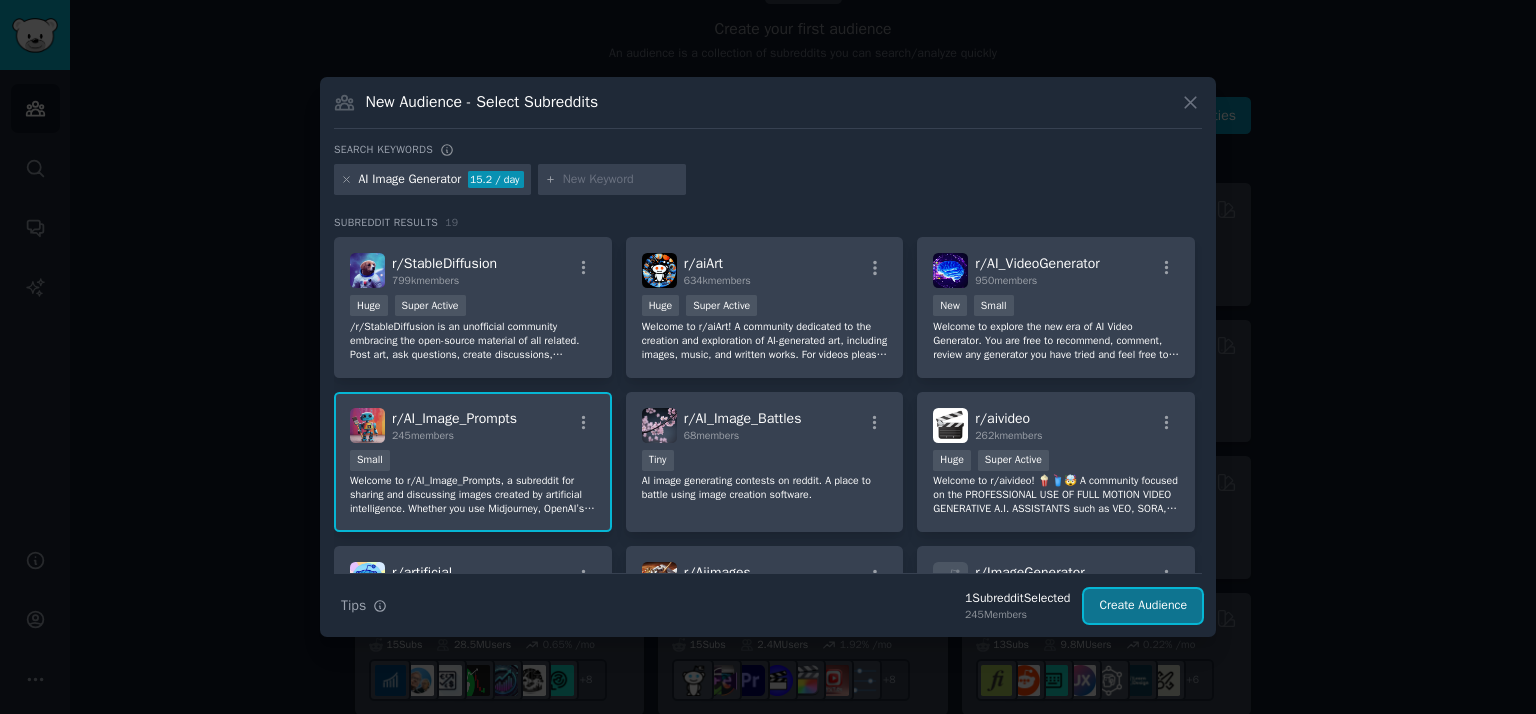click on "Create Audience" at bounding box center (1143, 606) 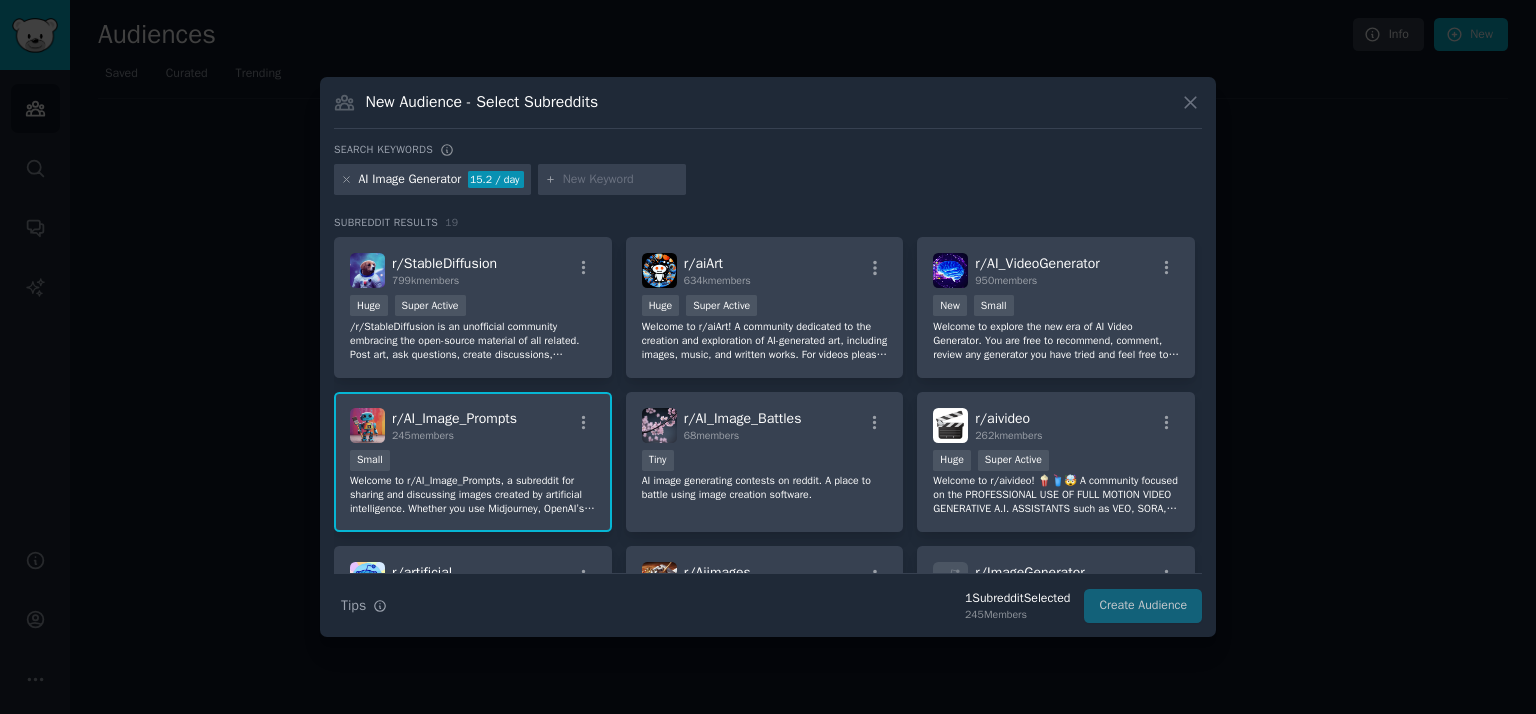 scroll, scrollTop: 0, scrollLeft: 0, axis: both 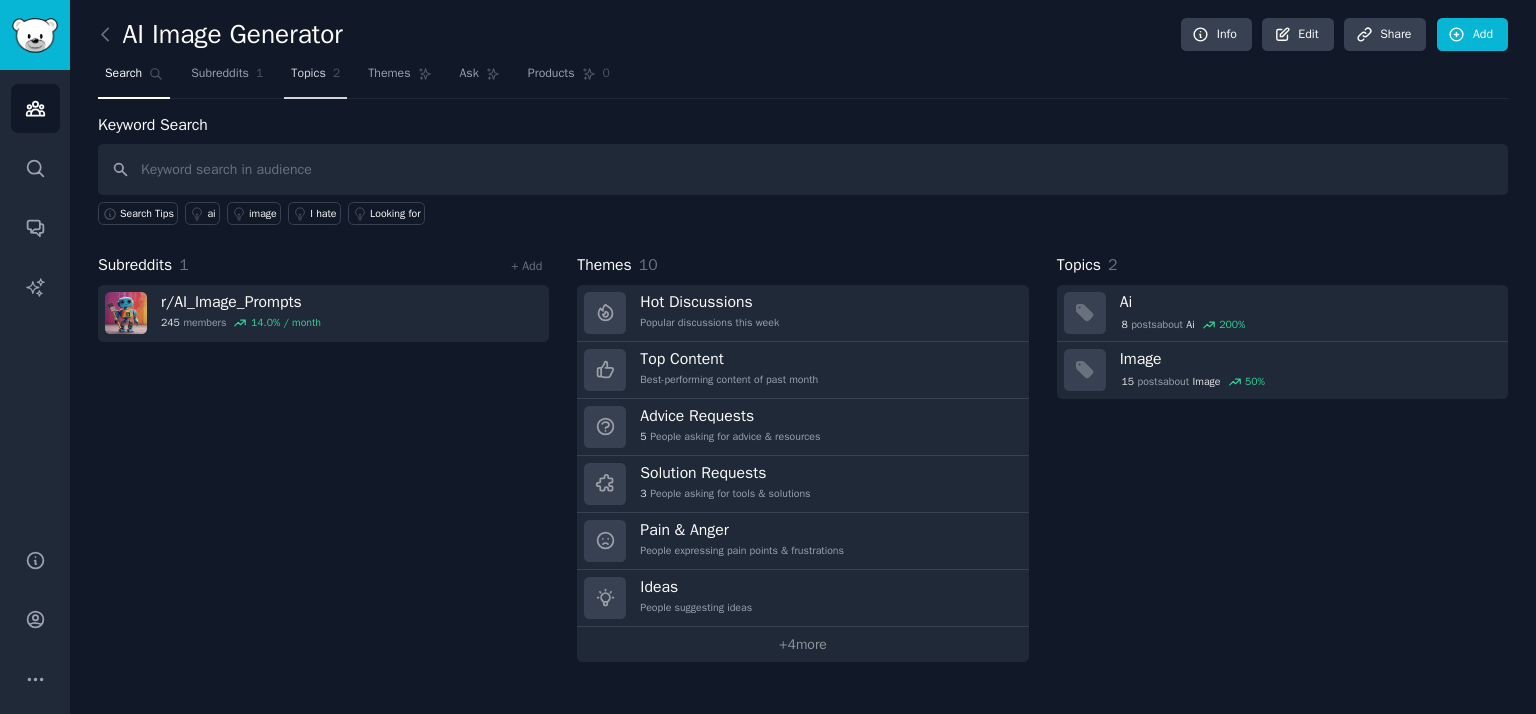 click on "Topics" at bounding box center (308, 74) 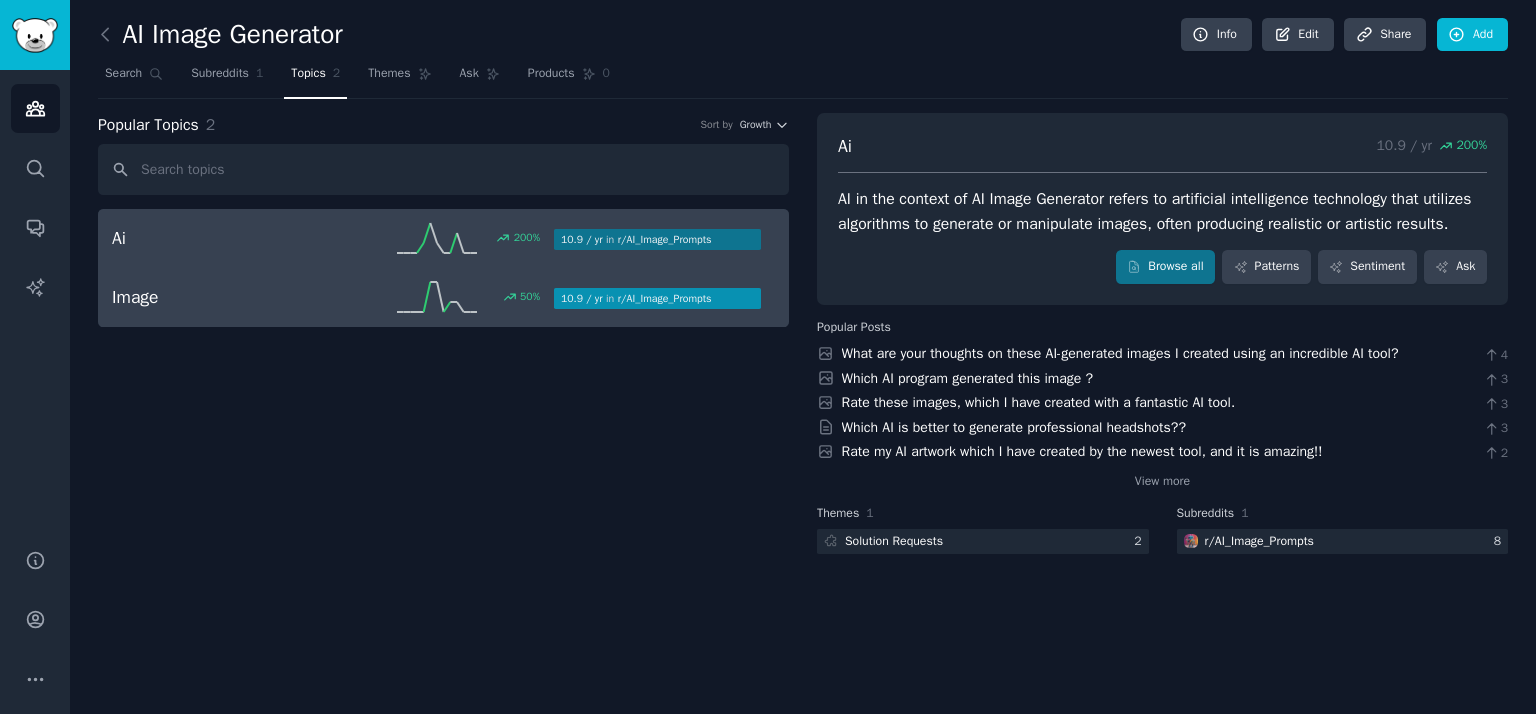 click on "r/ AI_Image_Prompts" at bounding box center (665, 298) 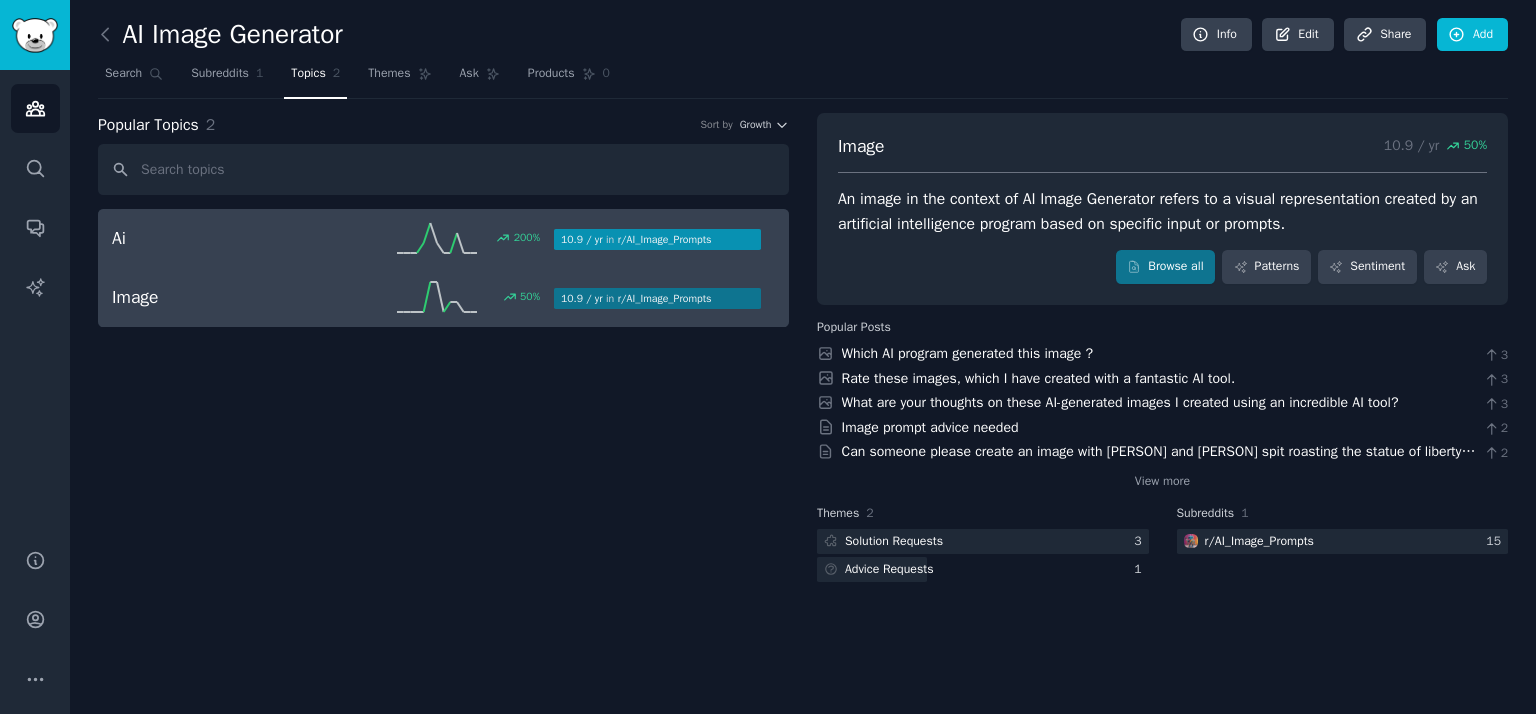 click 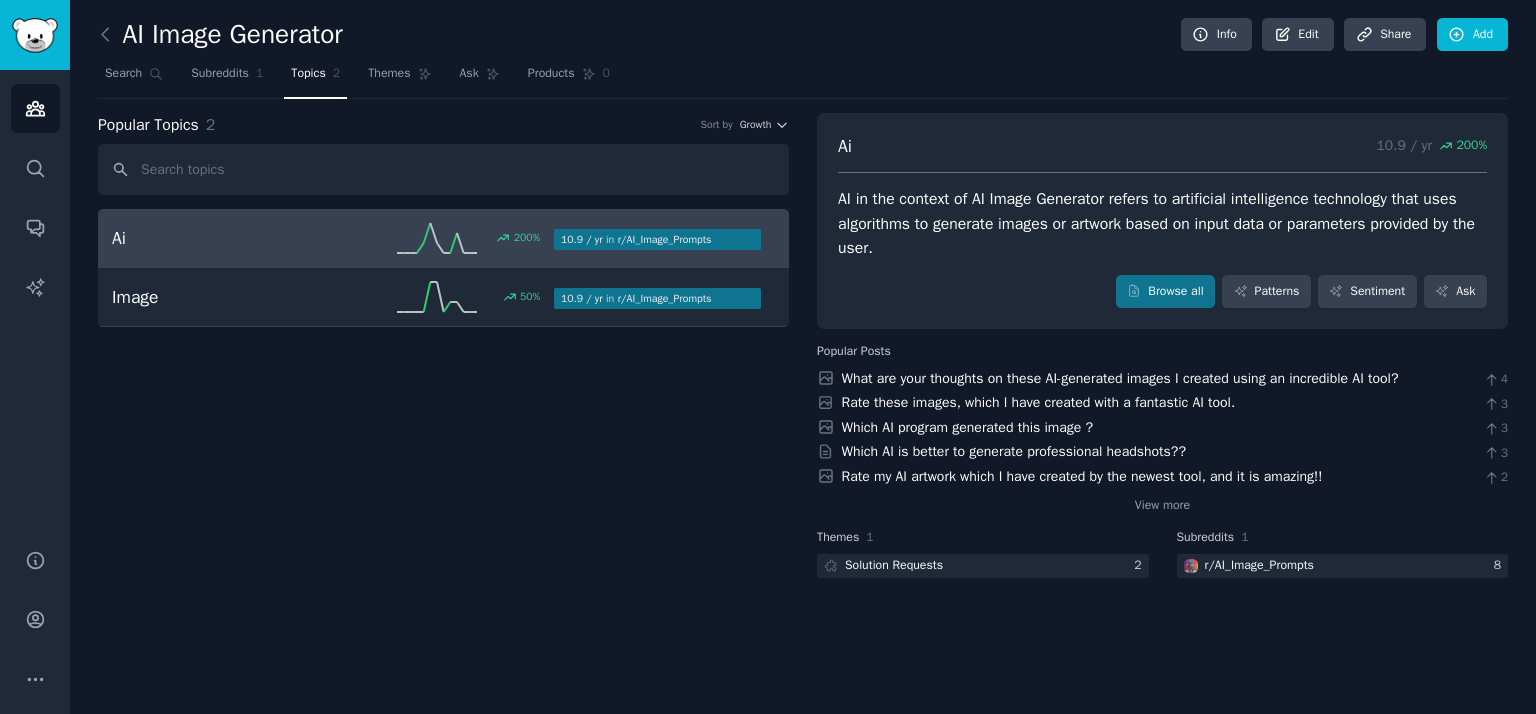 click on "AI in the context of AI Image Generator refers to artificial intelligence technology that uses algorithms to generate images or artwork based on input data or parameters provided by the user." at bounding box center [1162, 224] 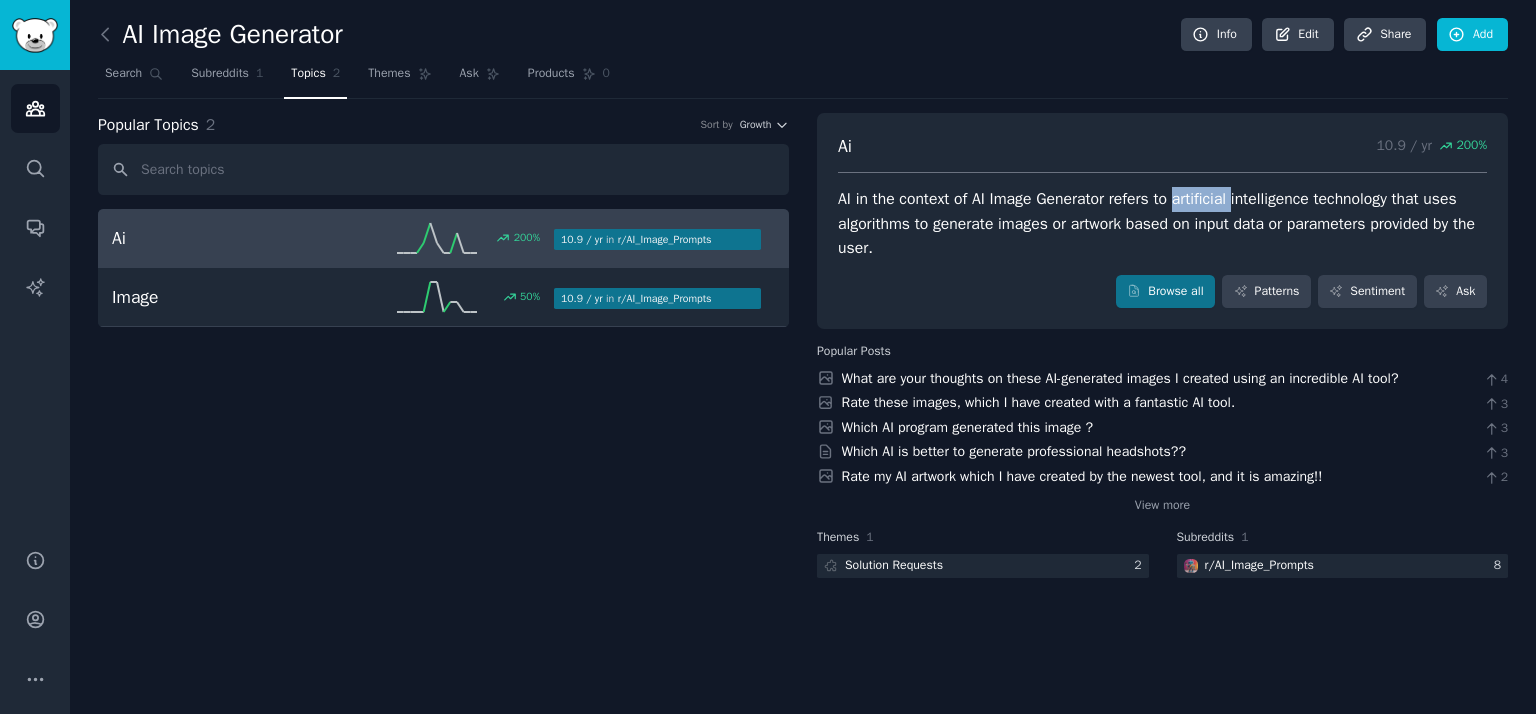 click on "AI in the context of AI Image Generator refers to artificial intelligence technology that uses algorithms to generate images or artwork based on input data or parameters provided by the user." at bounding box center (1162, 224) 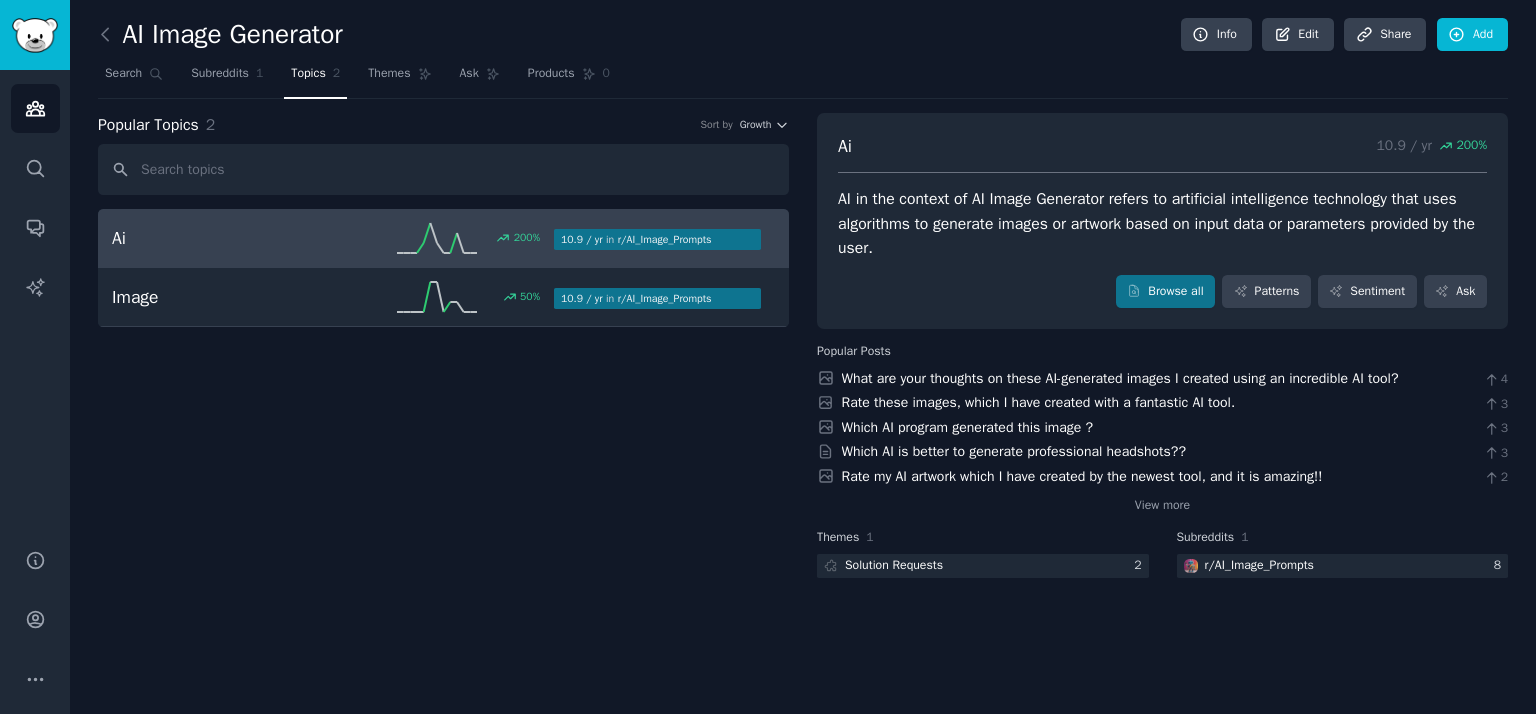 drag, startPoint x: 1196, startPoint y: 202, endPoint x: 964, endPoint y: 191, distance: 232.26064 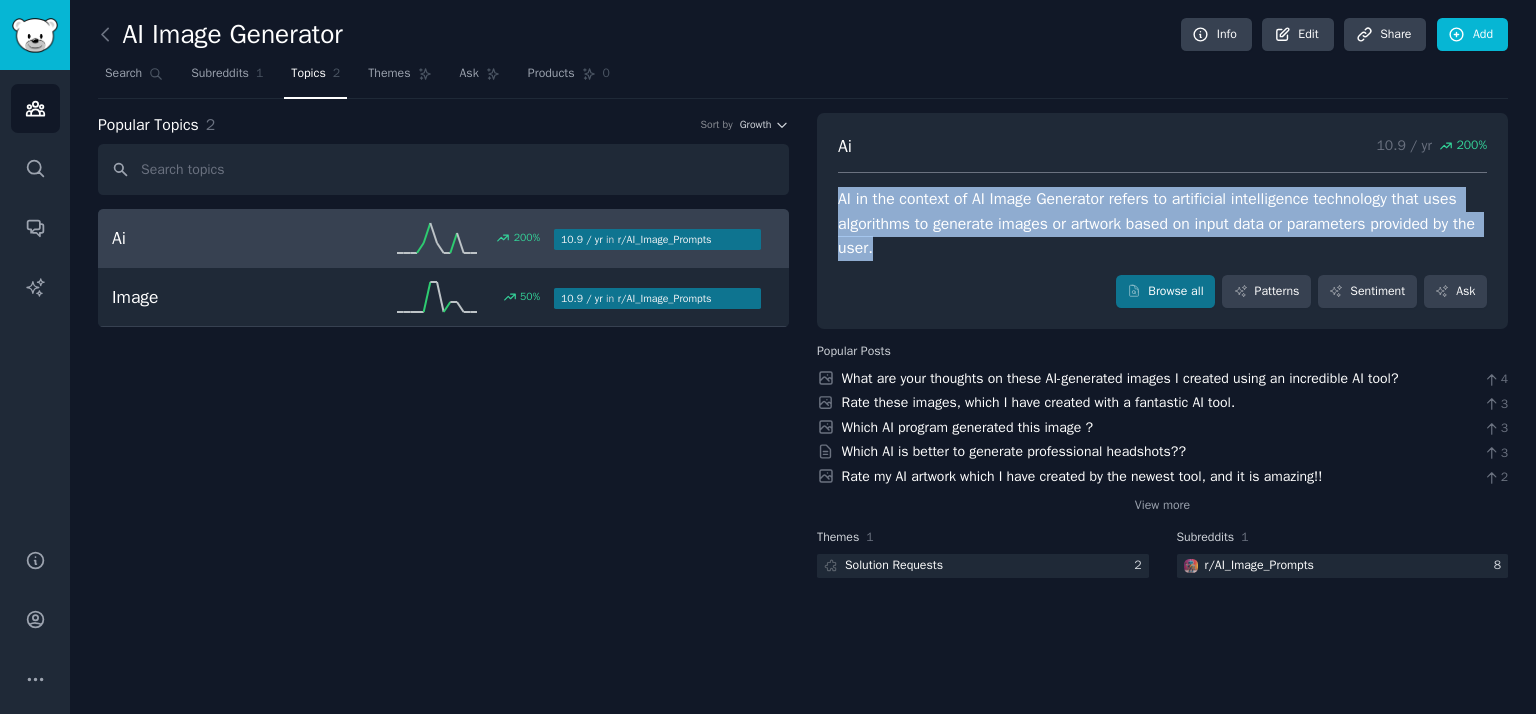click on "AI in the context of AI Image Generator refers to artificial intelligence technology that uses algorithms to generate images or artwork based on input data or parameters provided by the user." at bounding box center (1162, 224) 